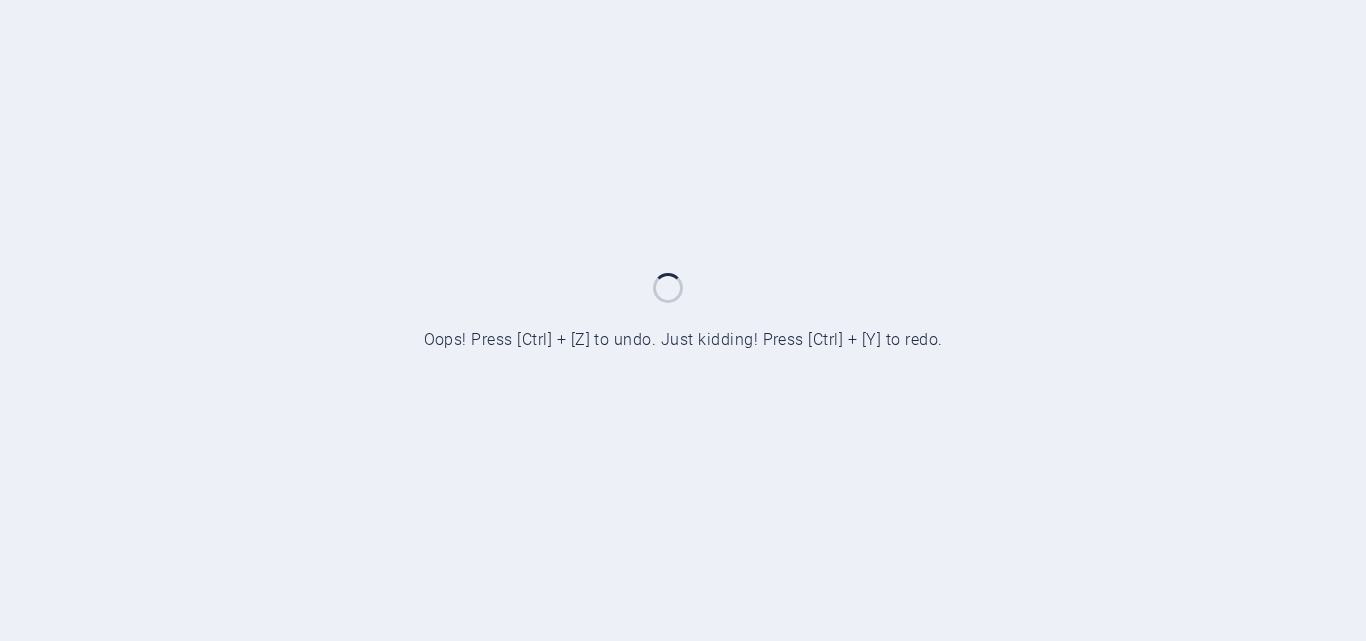 scroll, scrollTop: 0, scrollLeft: 0, axis: both 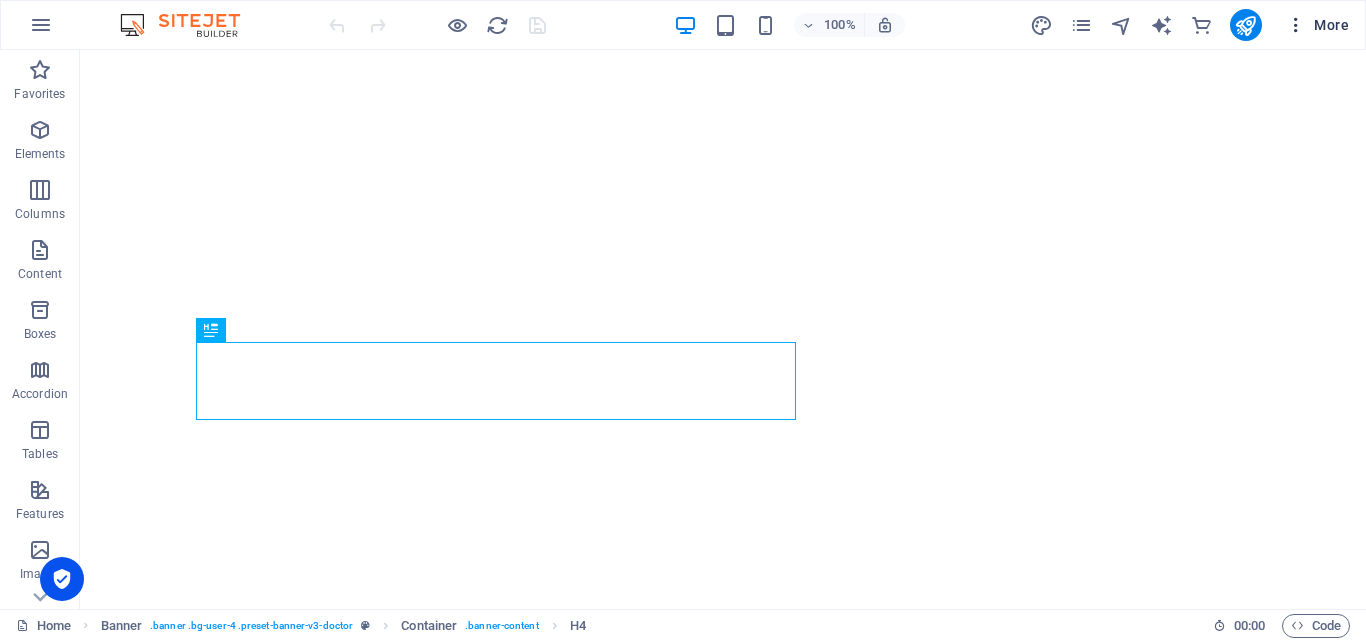 click at bounding box center (1296, 25) 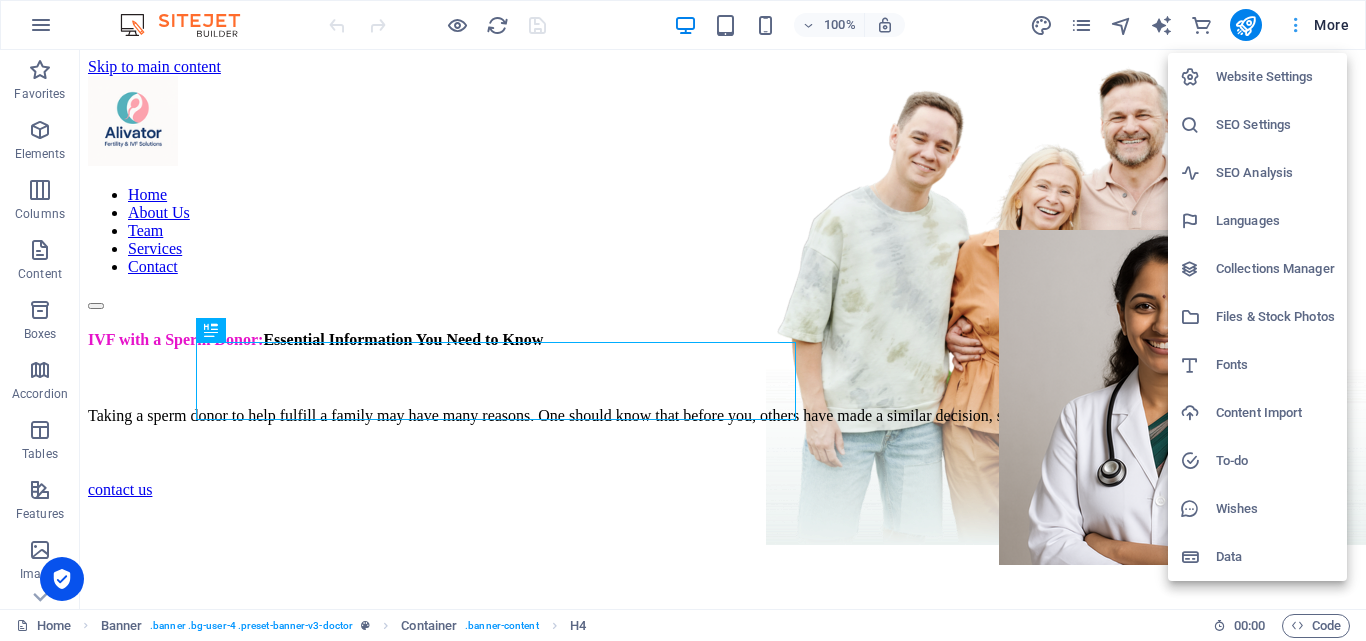 scroll, scrollTop: 0, scrollLeft: 0, axis: both 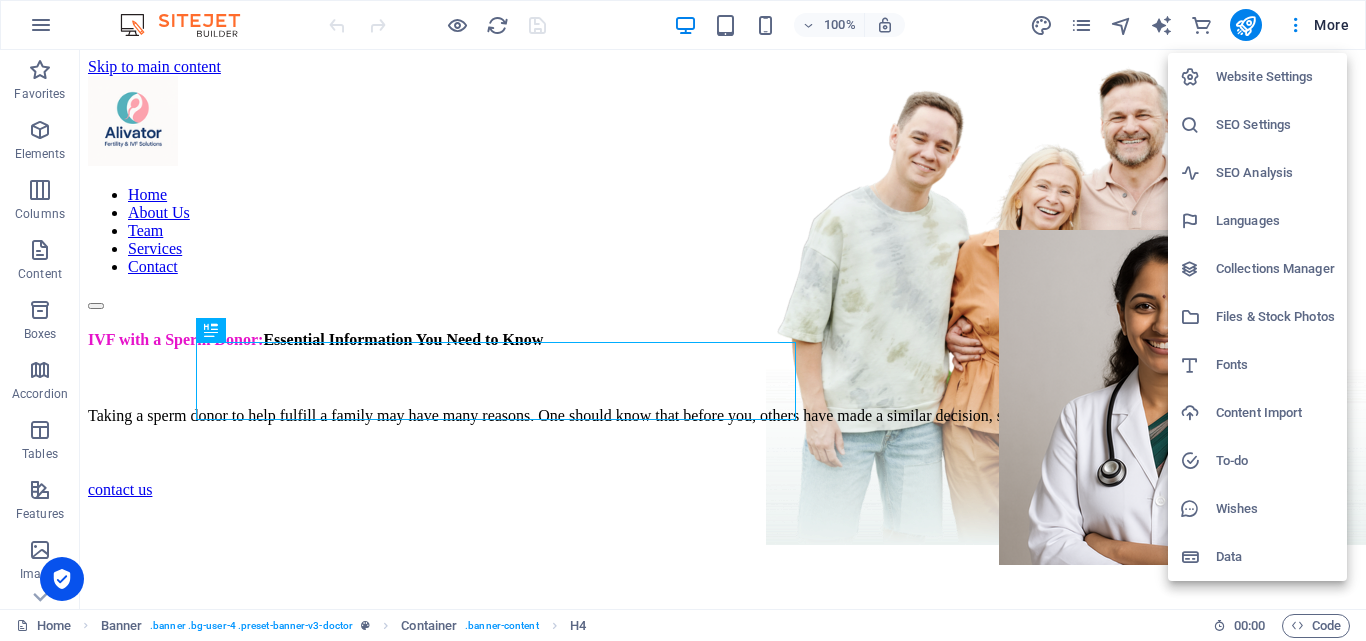 click at bounding box center (683, 320) 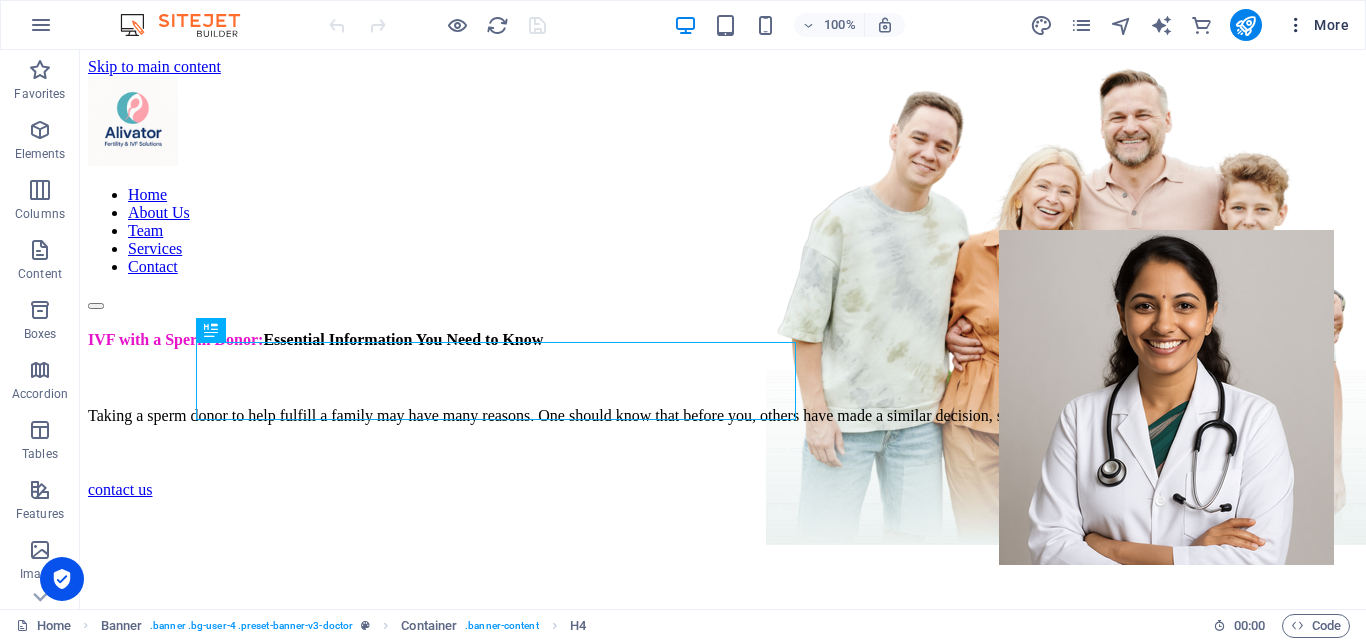 click on "More" at bounding box center (1317, 25) 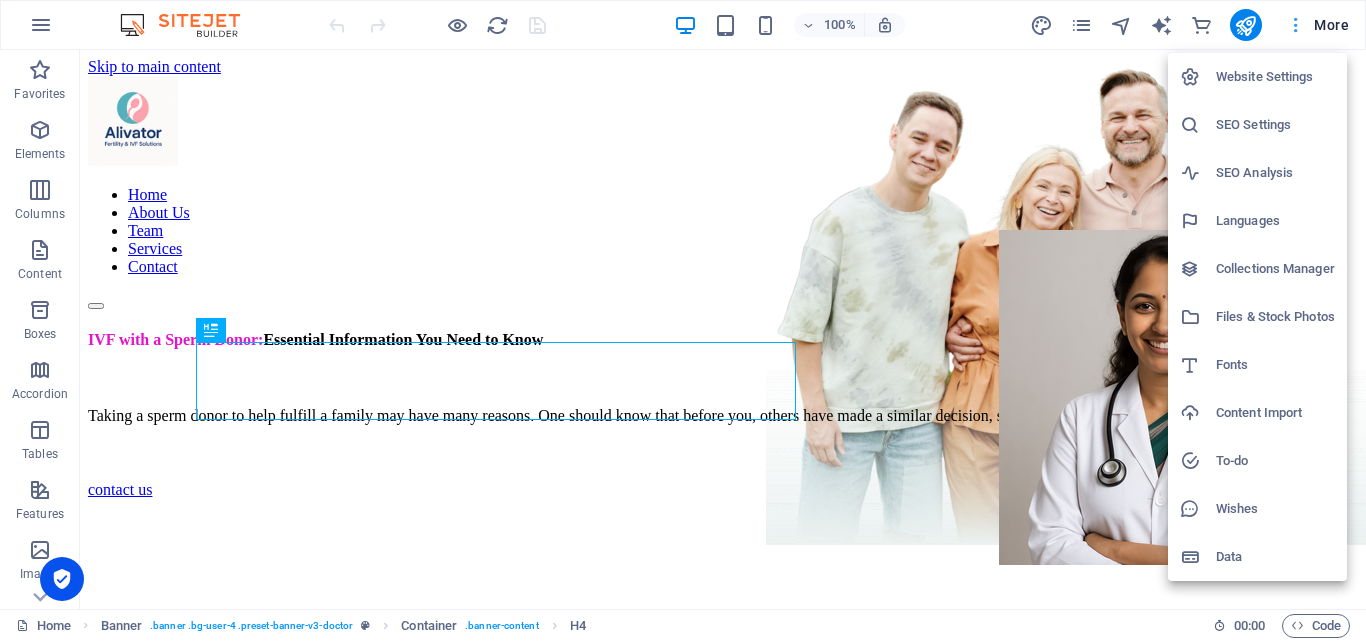 click at bounding box center [683, 320] 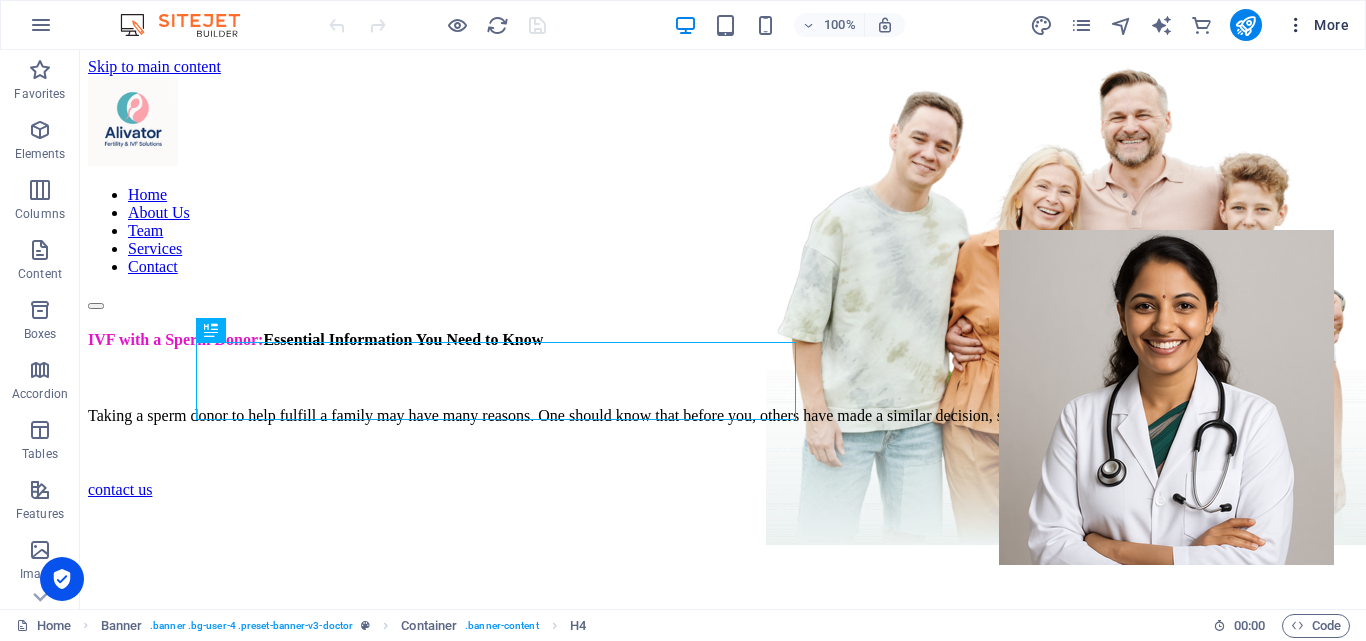 click on "More" at bounding box center [1317, 25] 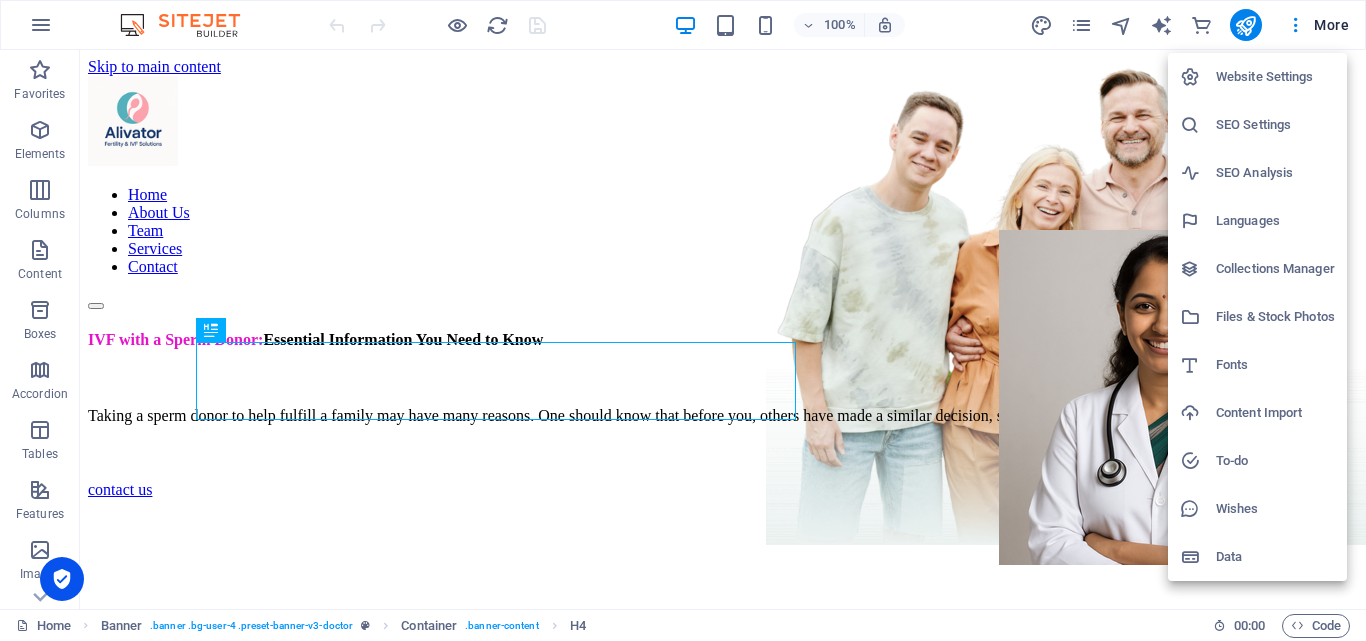drag, startPoint x: 1354, startPoint y: 96, endPoint x: 1343, endPoint y: 172, distance: 76.79192 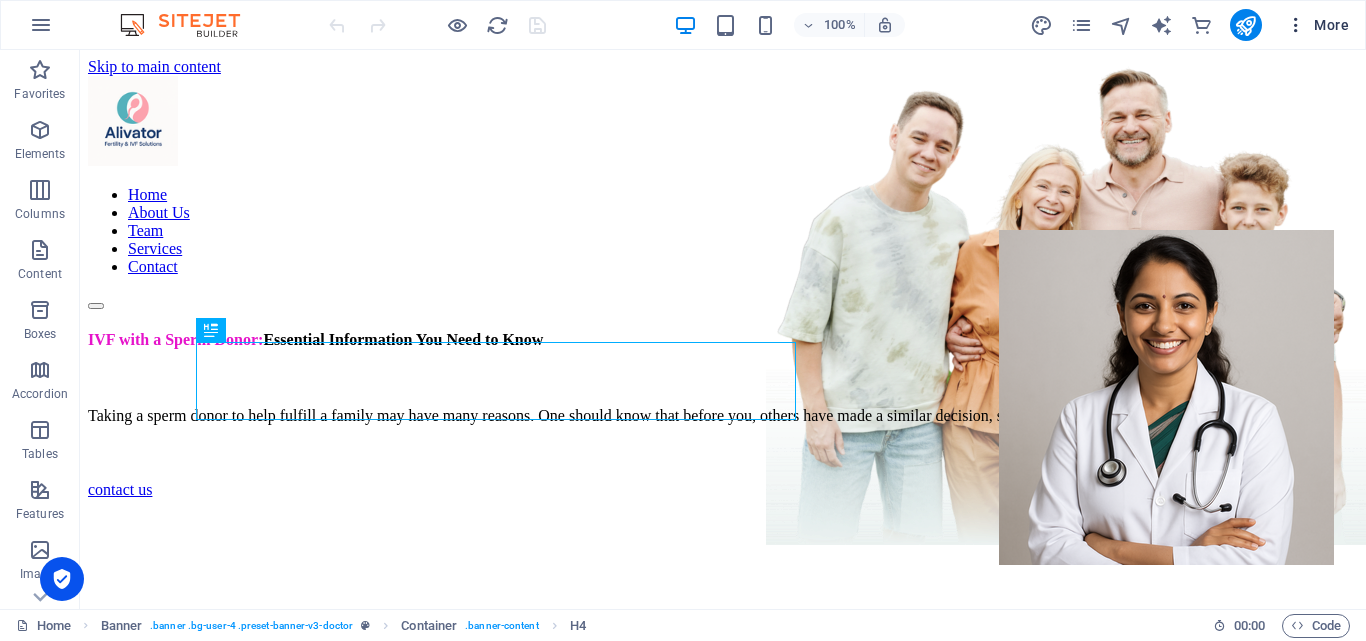click at bounding box center [1296, 25] 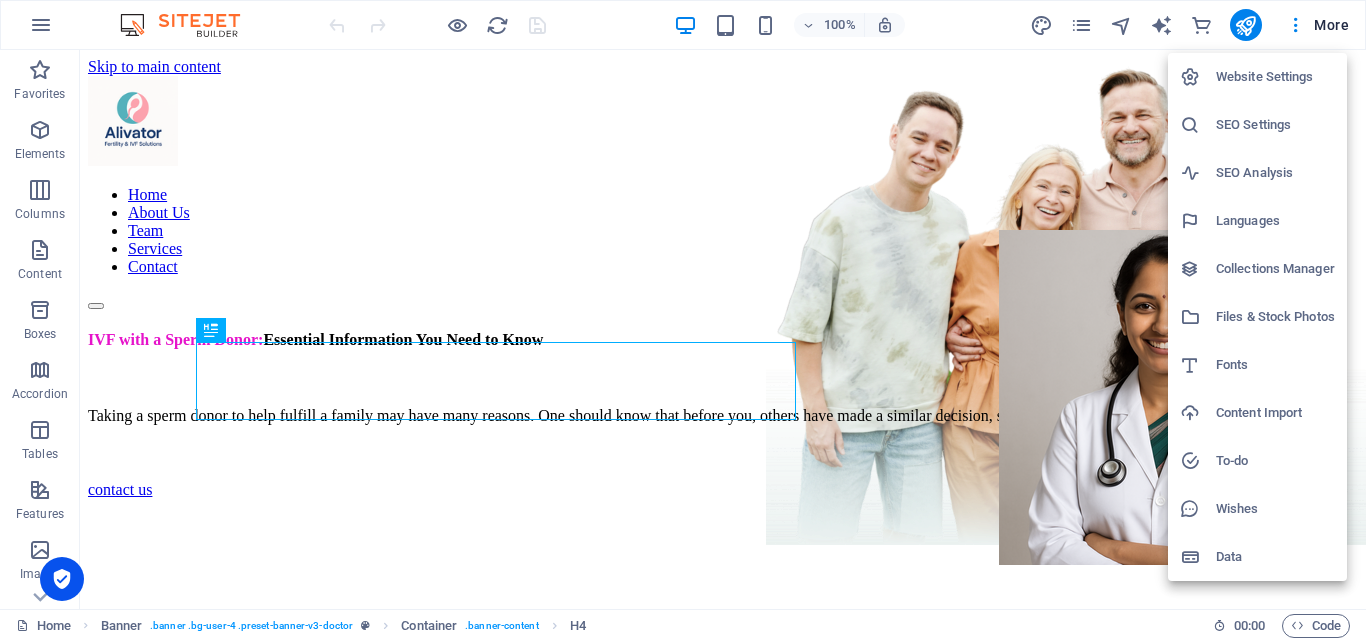 drag, startPoint x: 1357, startPoint y: 74, endPoint x: 1352, endPoint y: 136, distance: 62.201286 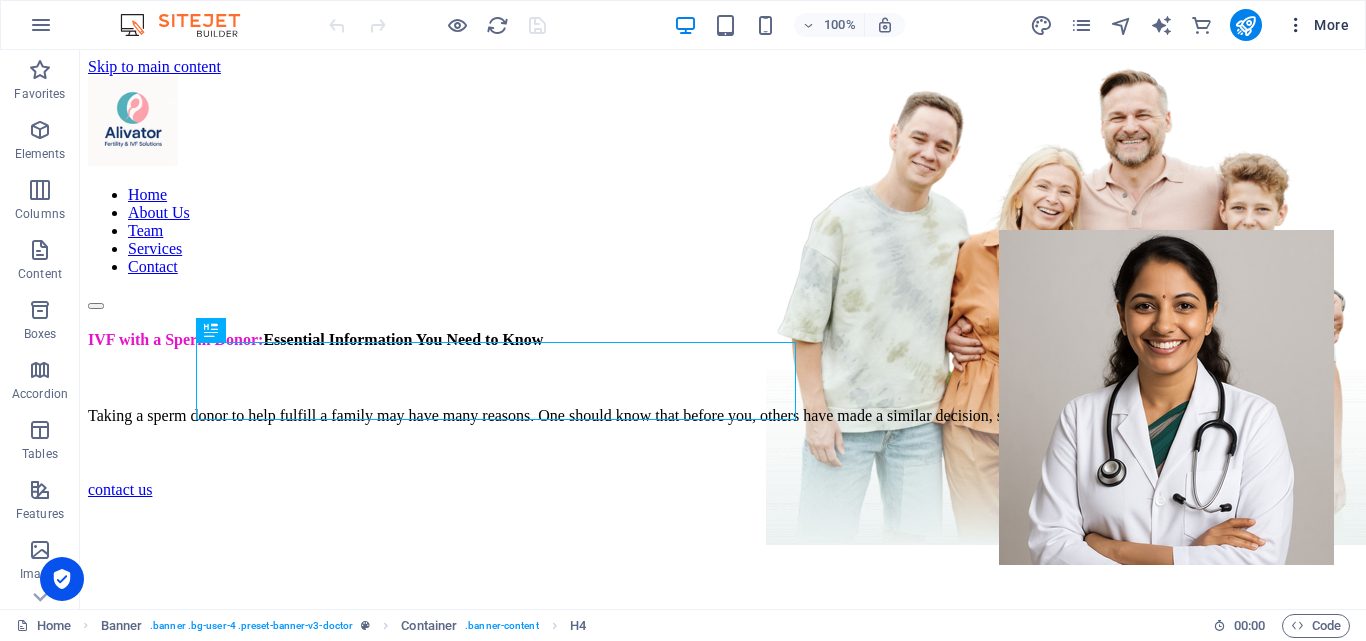 click at bounding box center (1296, 25) 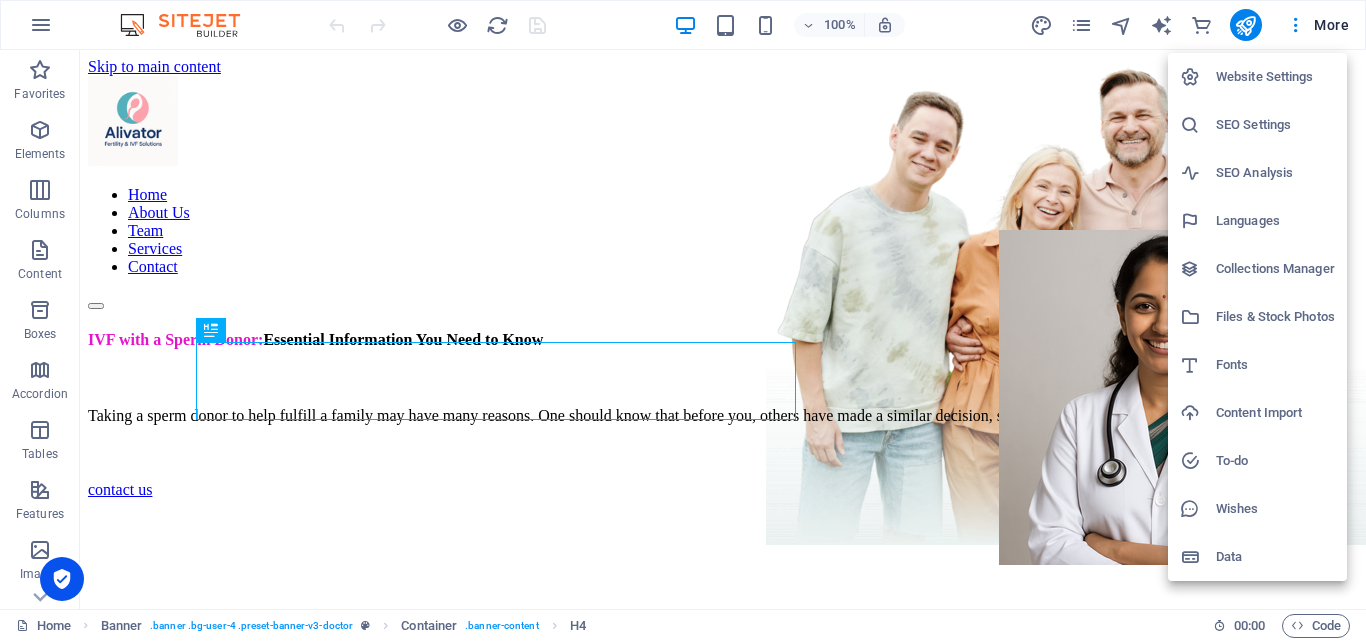 drag, startPoint x: 1355, startPoint y: 88, endPoint x: 1347, endPoint y: 121, distance: 33.955853 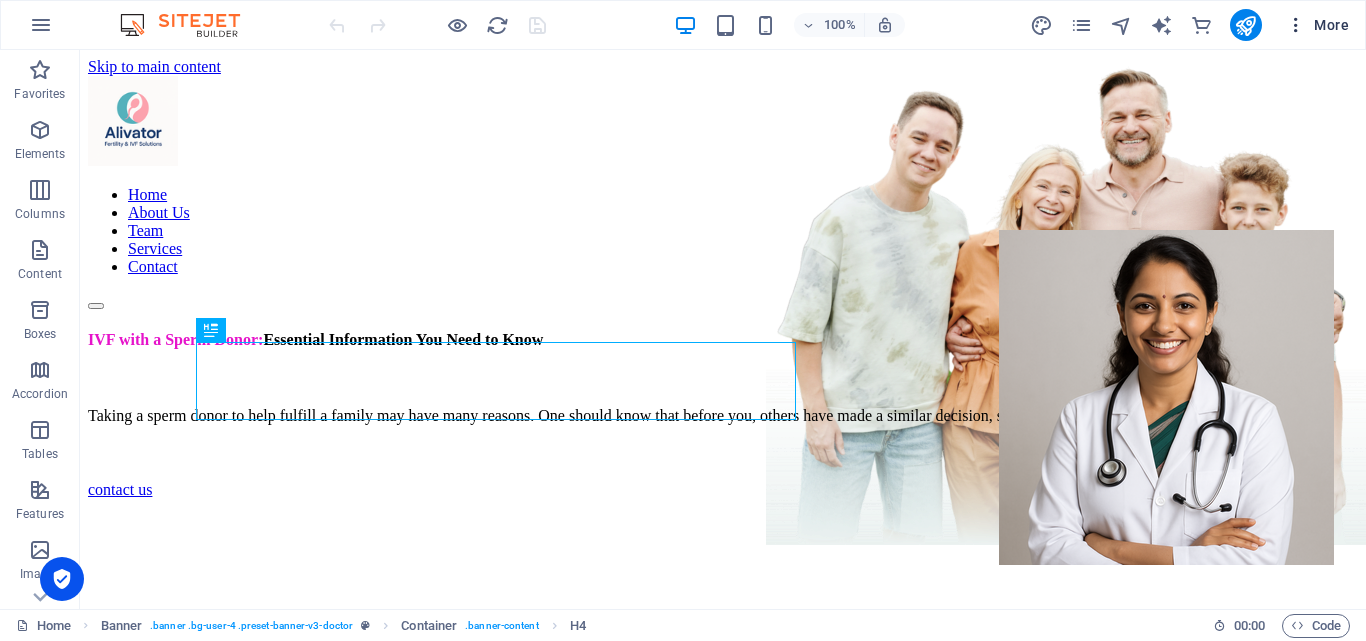 click at bounding box center (1296, 25) 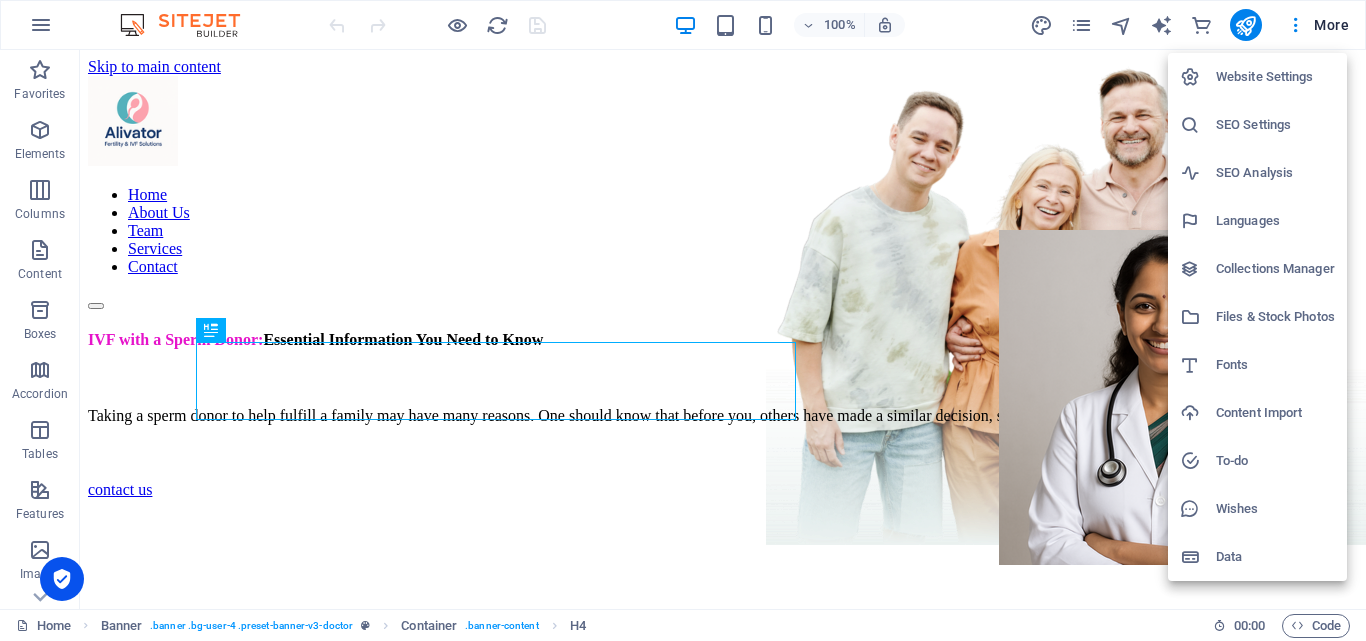 drag, startPoint x: 1357, startPoint y: 82, endPoint x: 1344, endPoint y: 113, distance: 33.61547 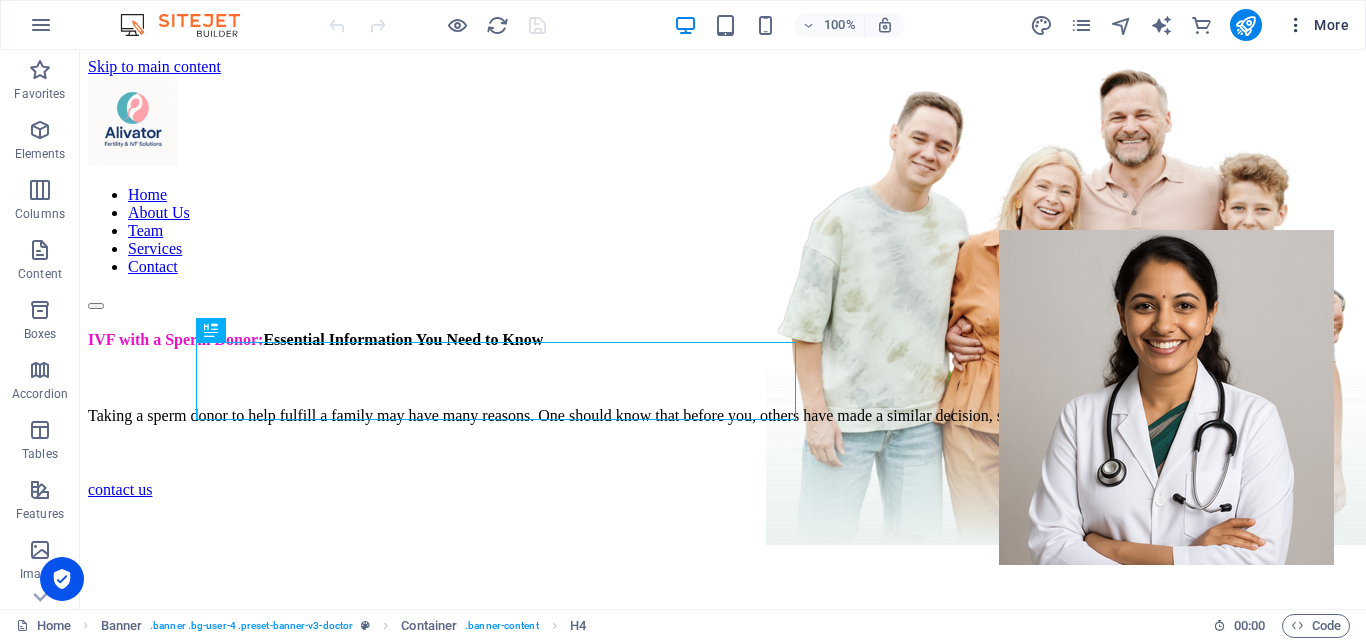 click at bounding box center (1296, 25) 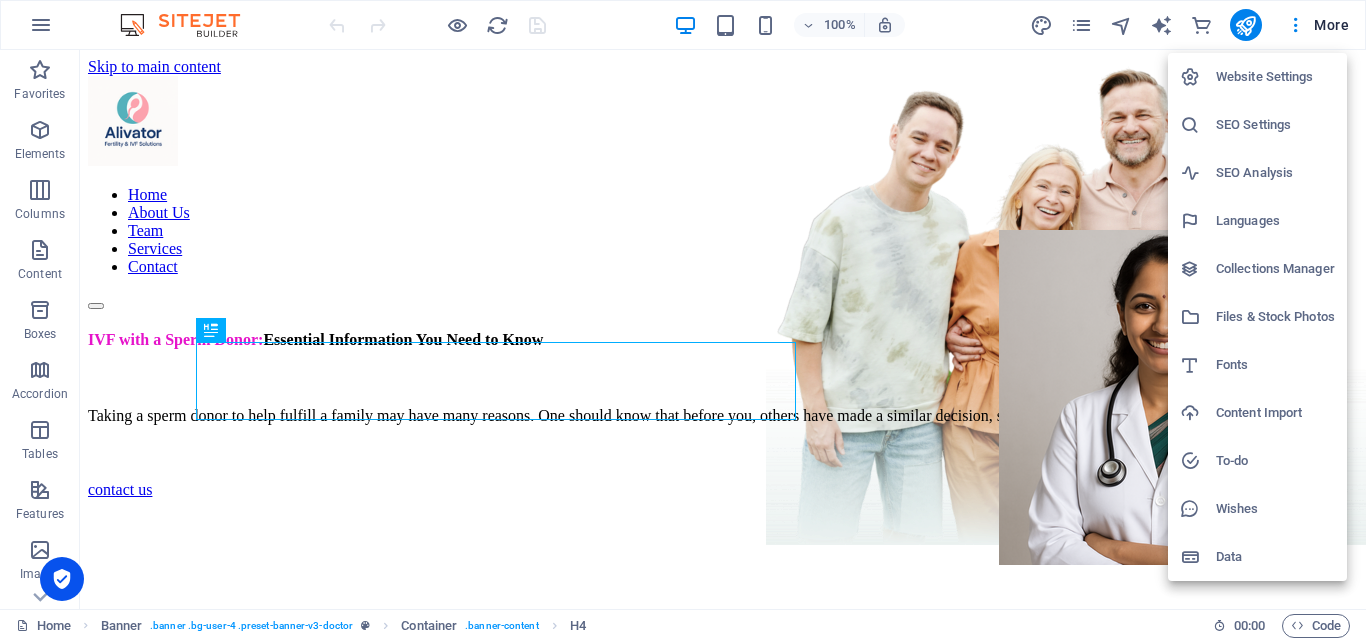 drag, startPoint x: 1354, startPoint y: 88, endPoint x: 1349, endPoint y: 107, distance: 19.646883 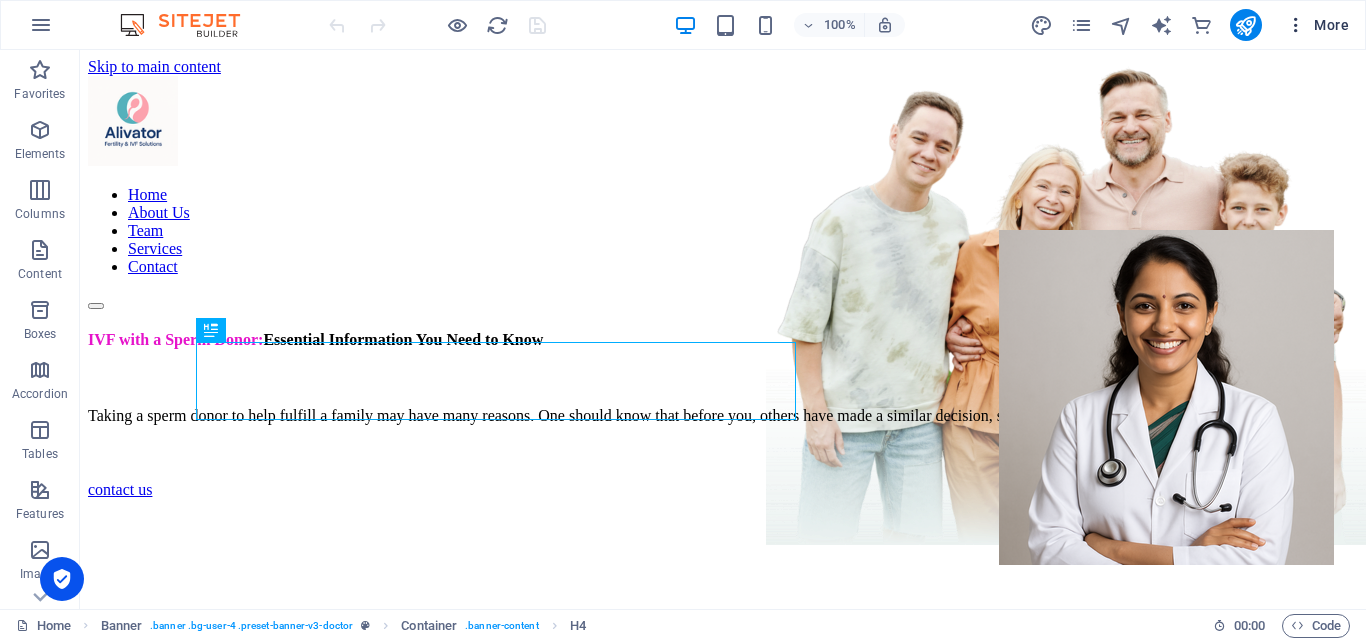 click at bounding box center [1296, 25] 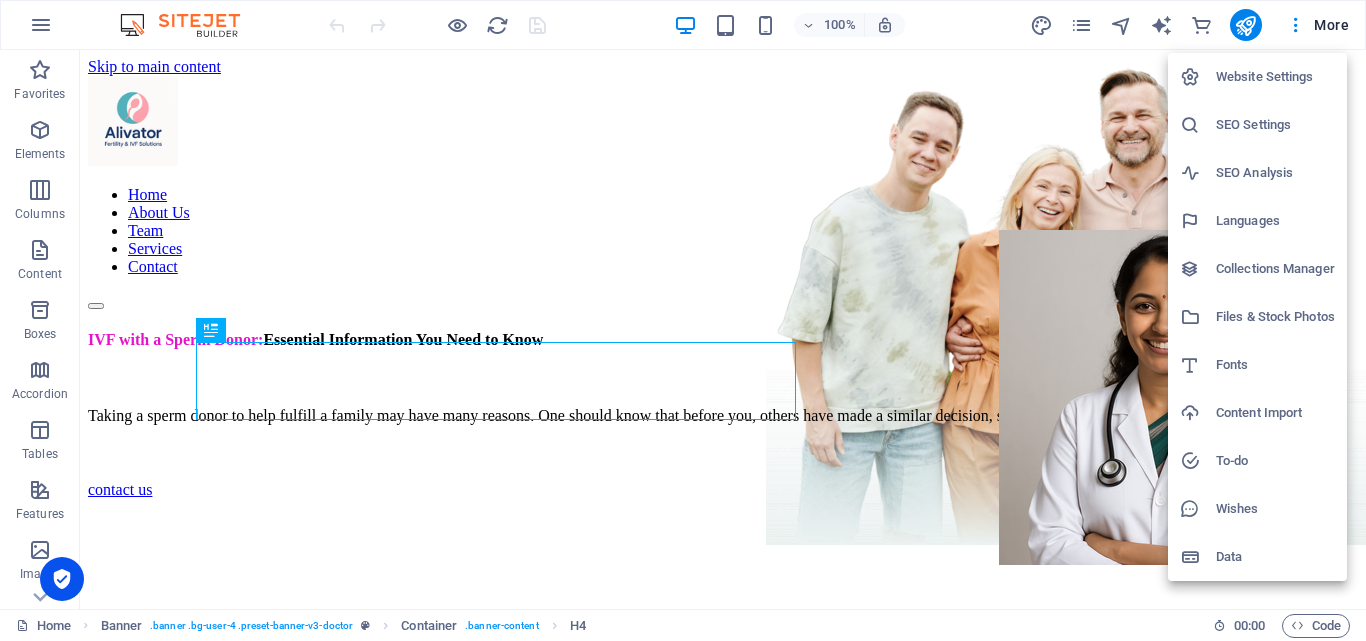 drag, startPoint x: 1359, startPoint y: 85, endPoint x: 1352, endPoint y: 106, distance: 22.135944 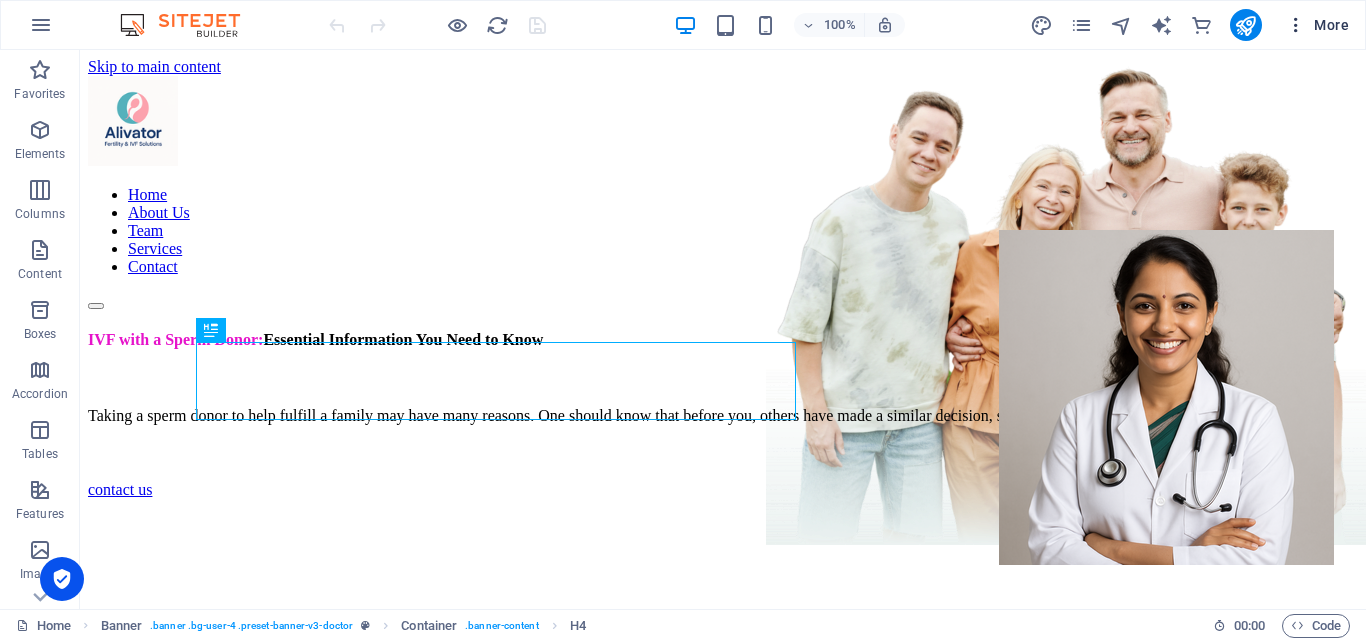 click at bounding box center [1296, 25] 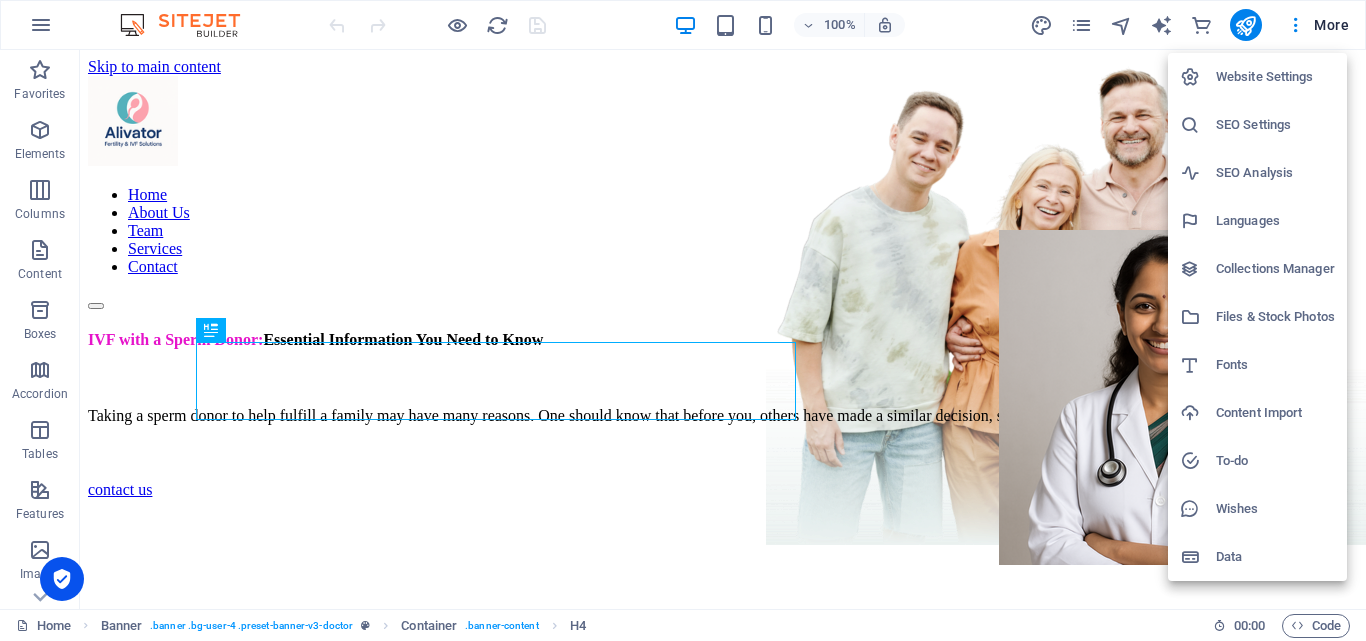 click at bounding box center (683, 320) 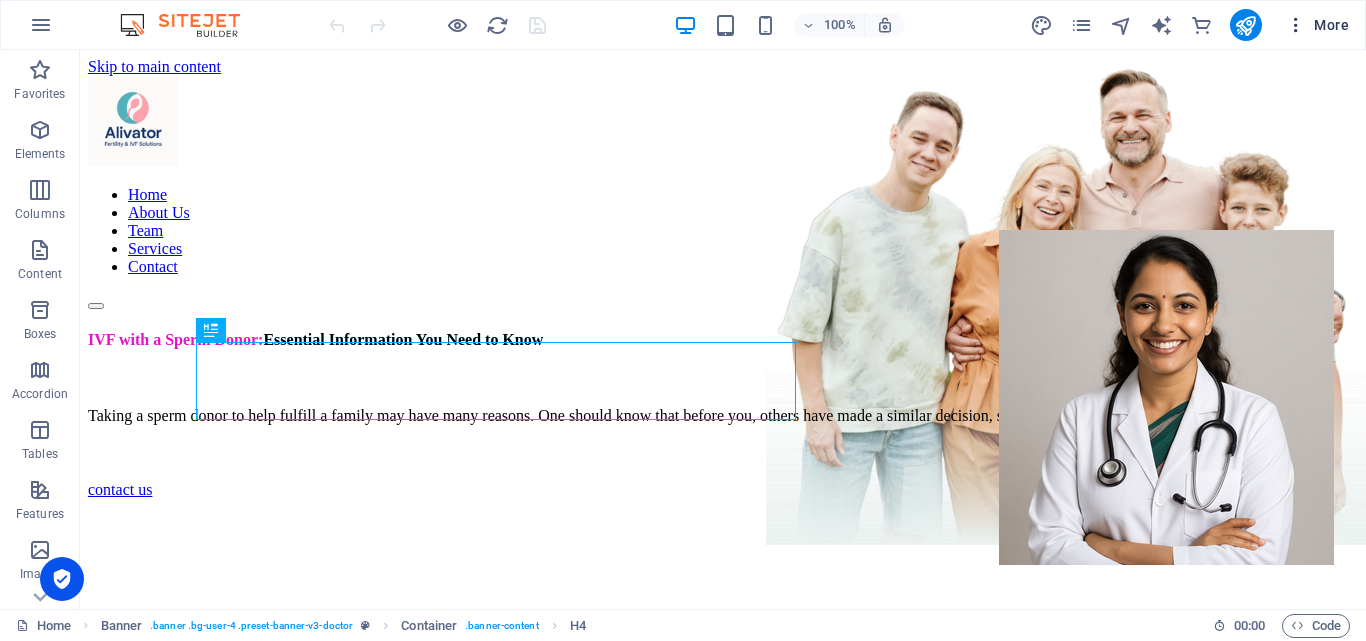click at bounding box center (1296, 25) 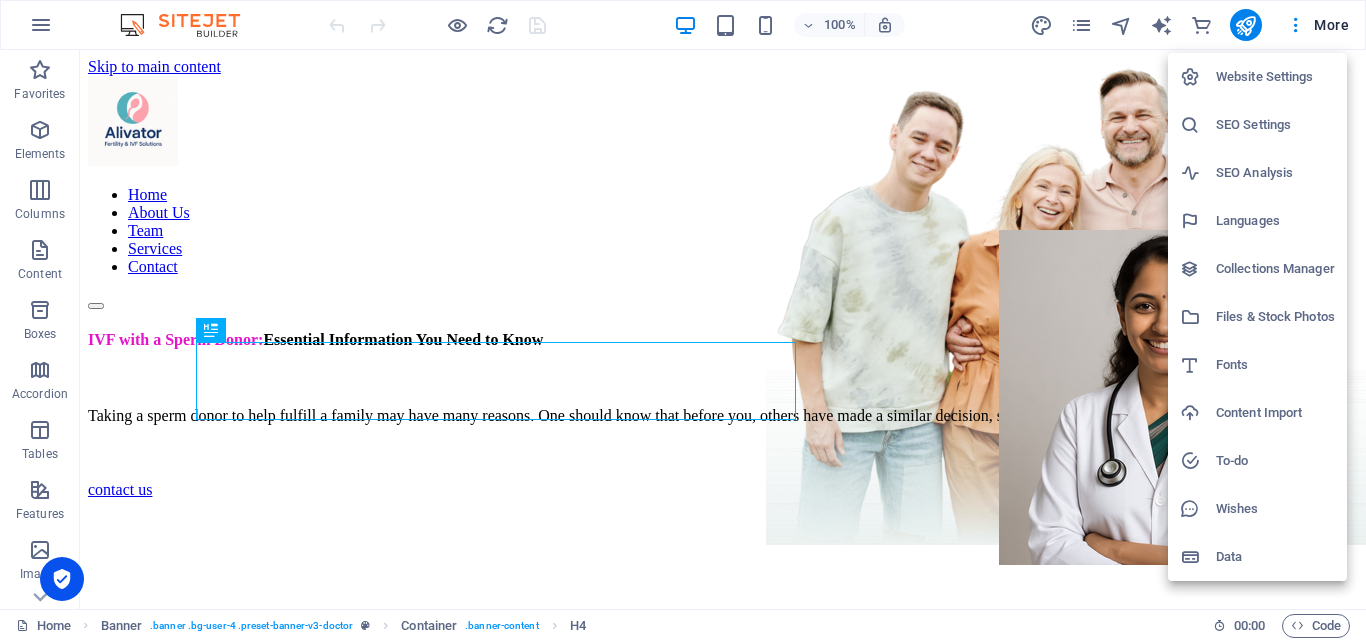 drag, startPoint x: 1357, startPoint y: 83, endPoint x: 1355, endPoint y: 102, distance: 19.104973 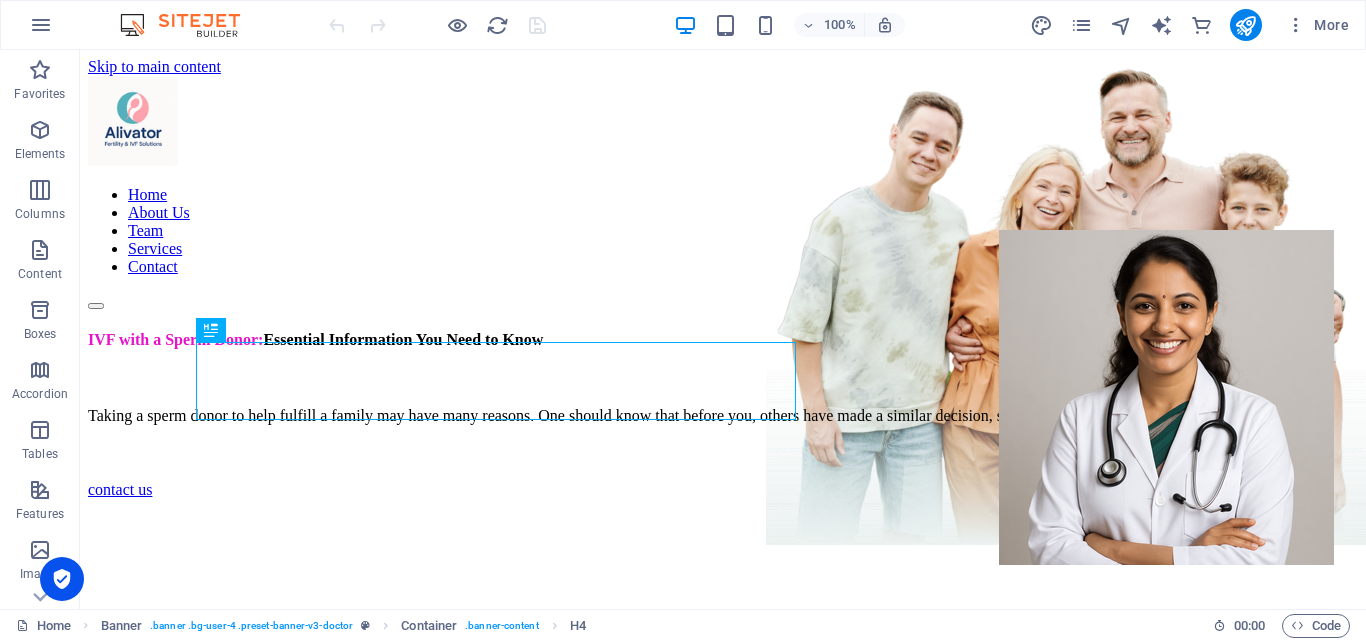 drag, startPoint x: 1435, startPoint y: 152, endPoint x: 1355, endPoint y: 104, distance: 93.29523 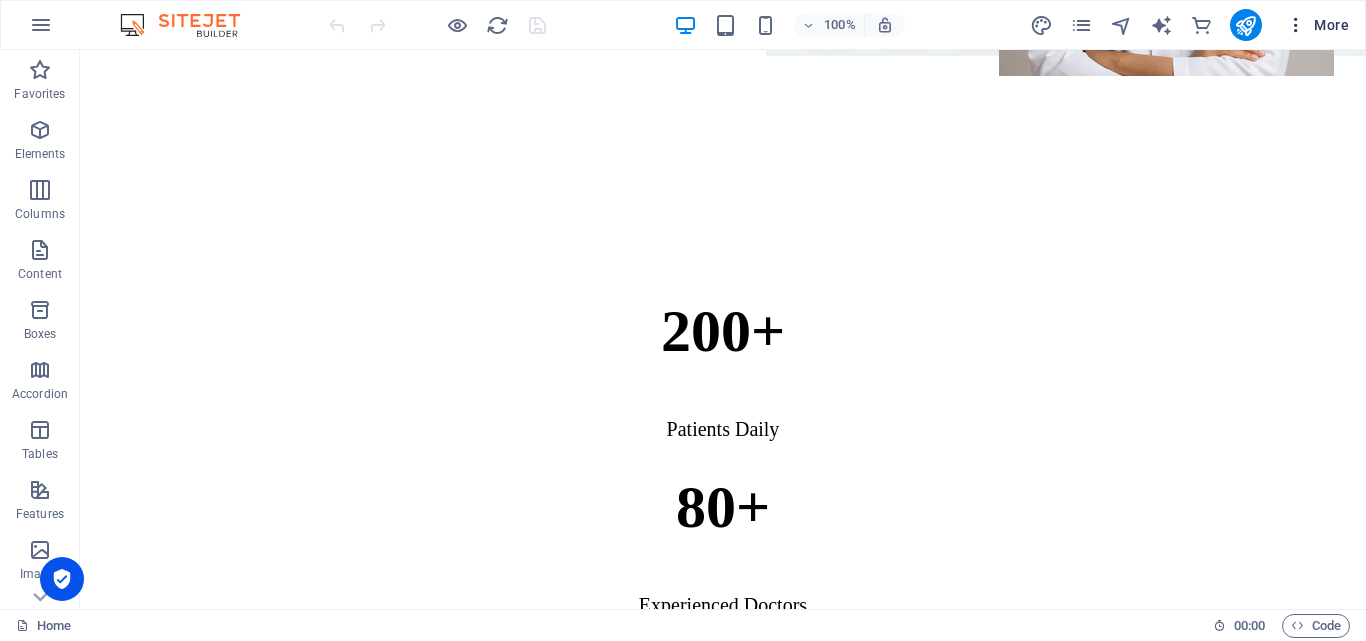 click on "More" at bounding box center (1317, 25) 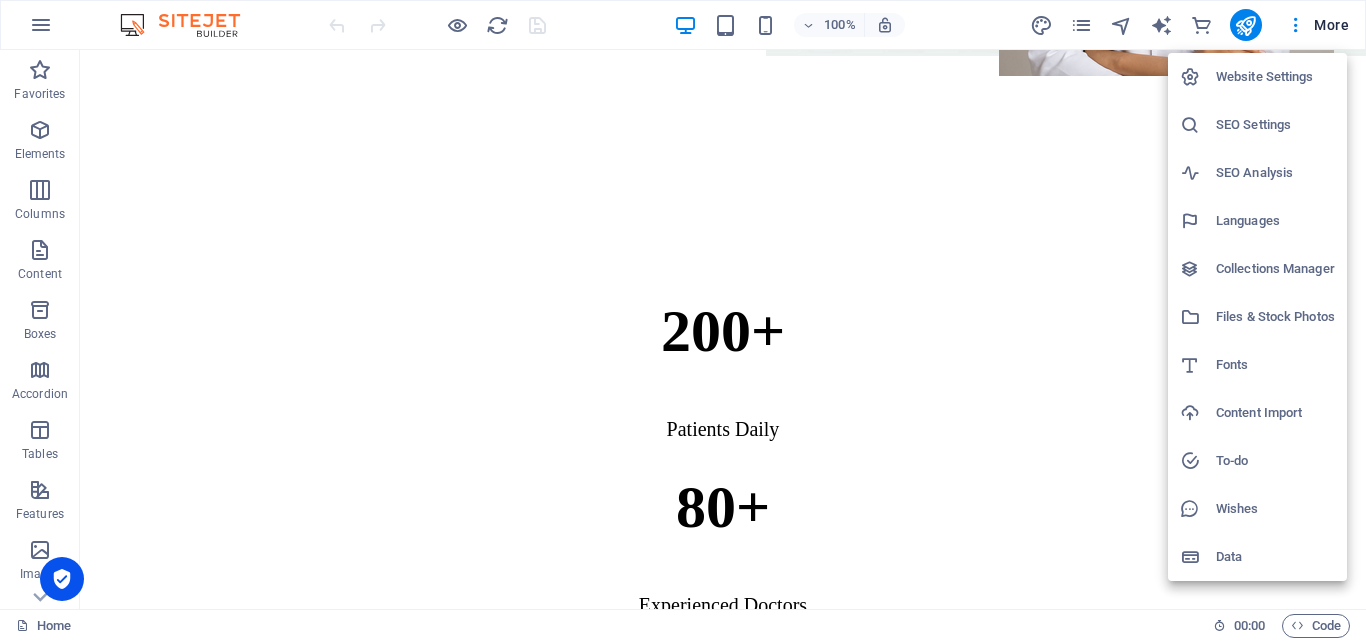 drag, startPoint x: 1358, startPoint y: 129, endPoint x: 1358, endPoint y: 141, distance: 12 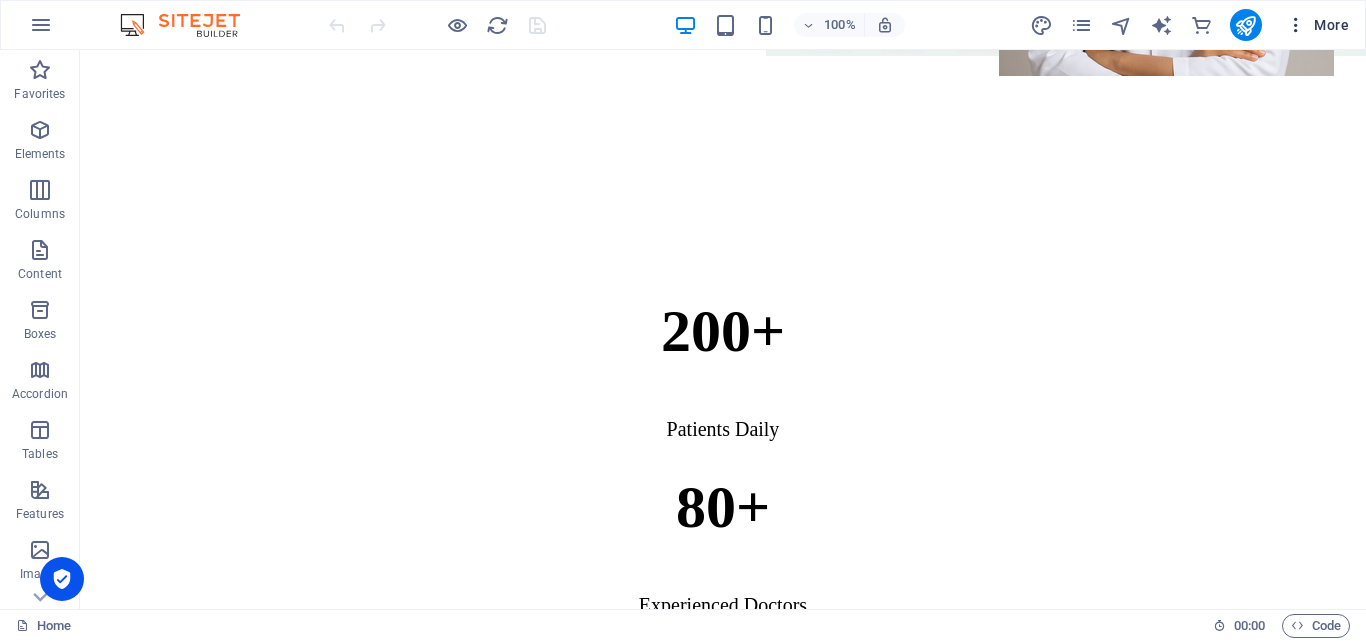click at bounding box center [1296, 25] 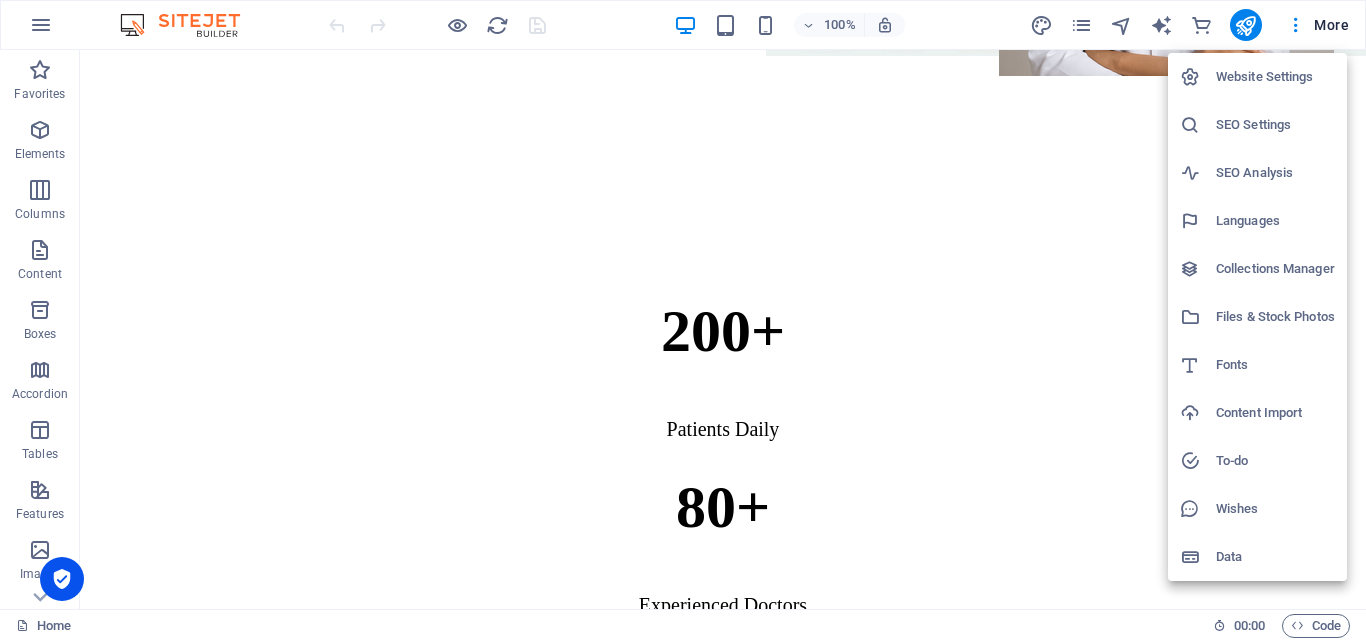 click at bounding box center (683, 320) 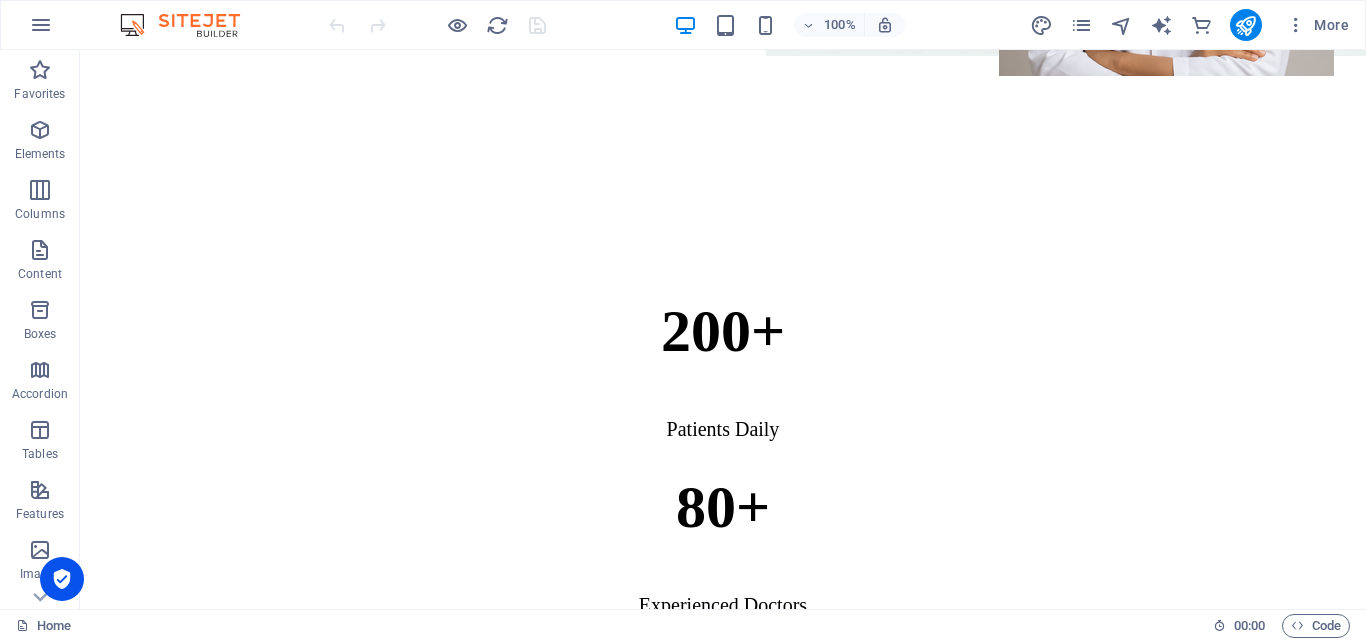 scroll, scrollTop: 0, scrollLeft: 0, axis: both 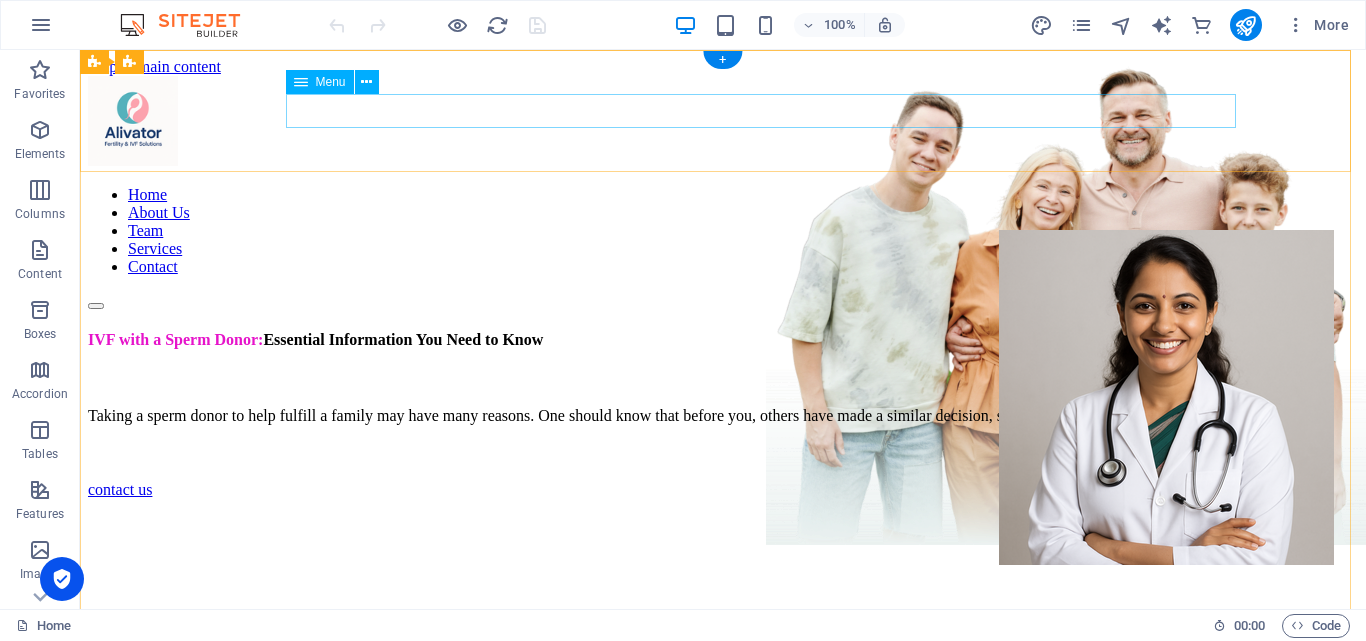 click on "Home About Us Team Services Contact" at bounding box center [723, 231] 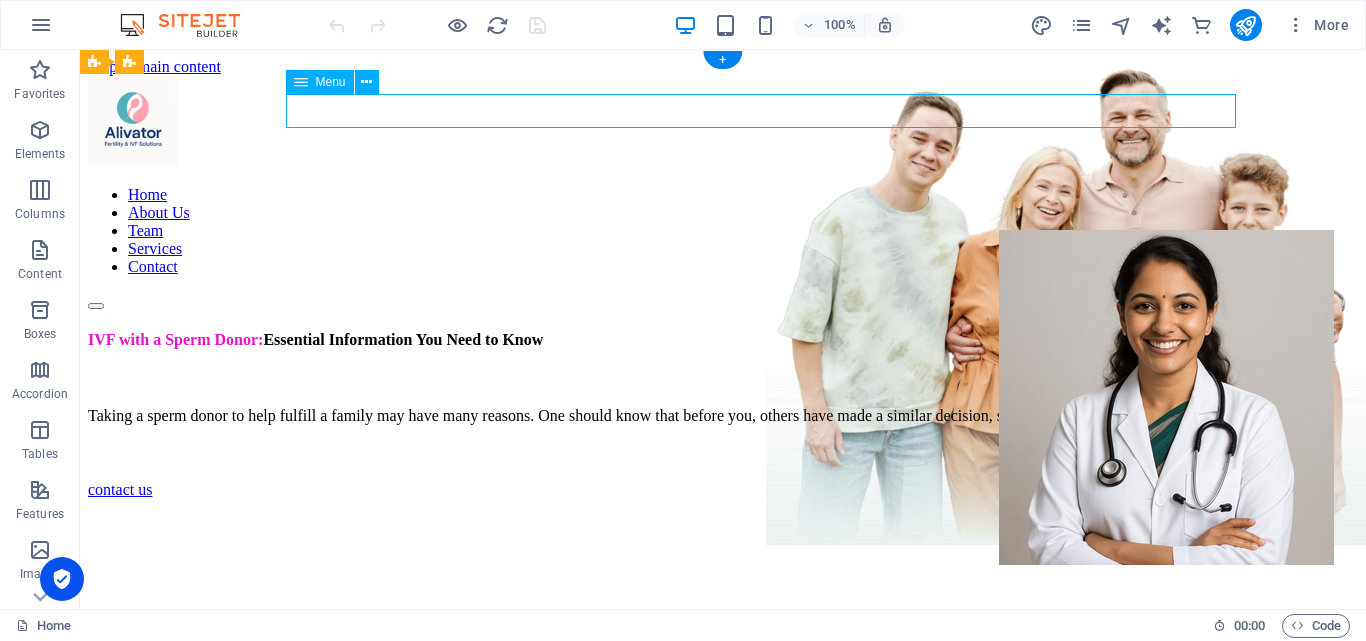 click on "Home About Us Team Services Contact" at bounding box center [723, 231] 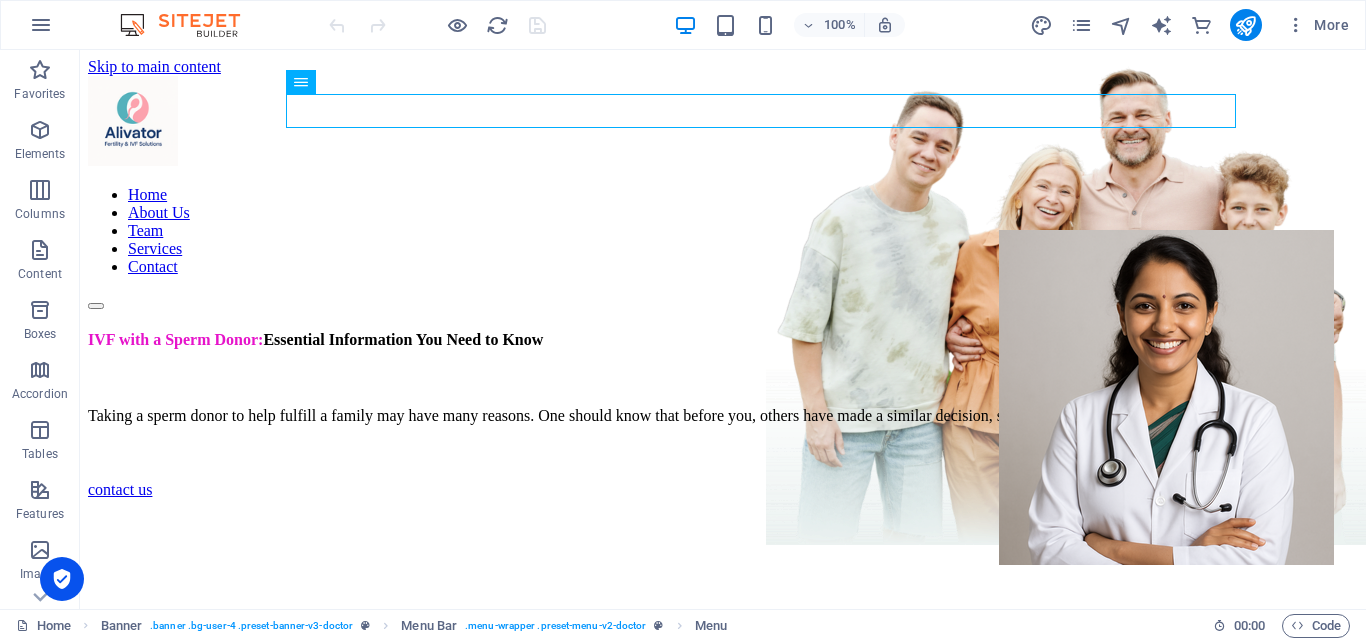 click at bounding box center (62, 579) 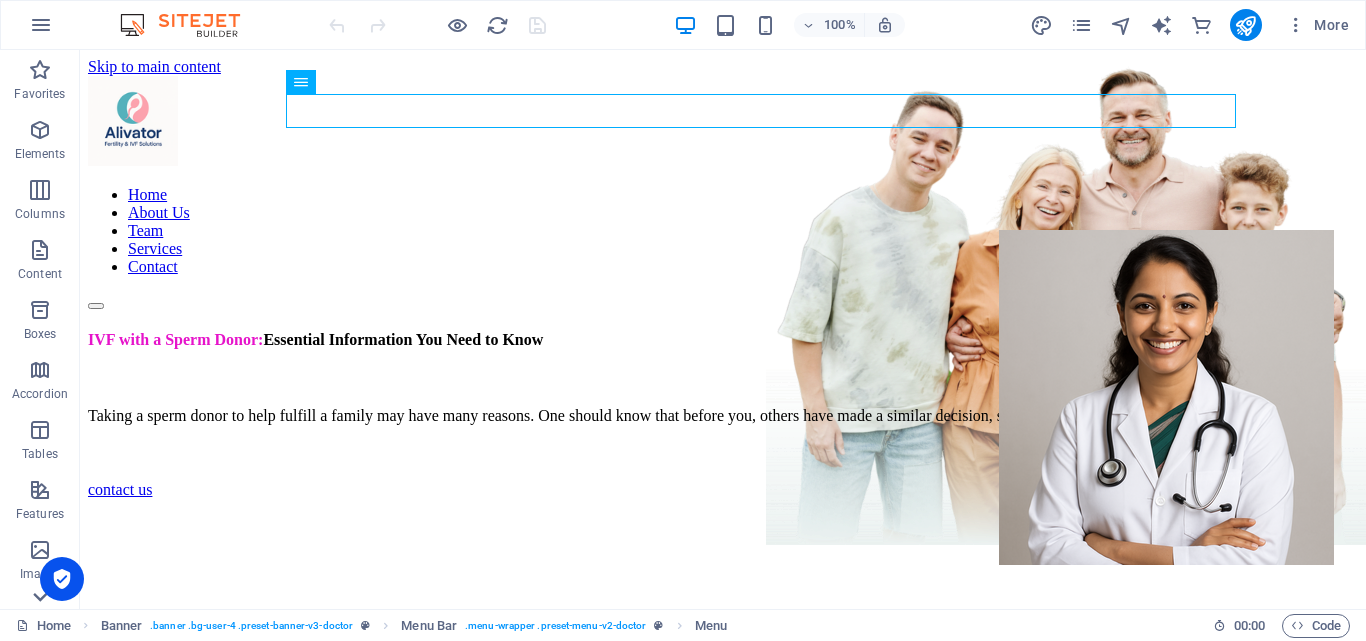 click 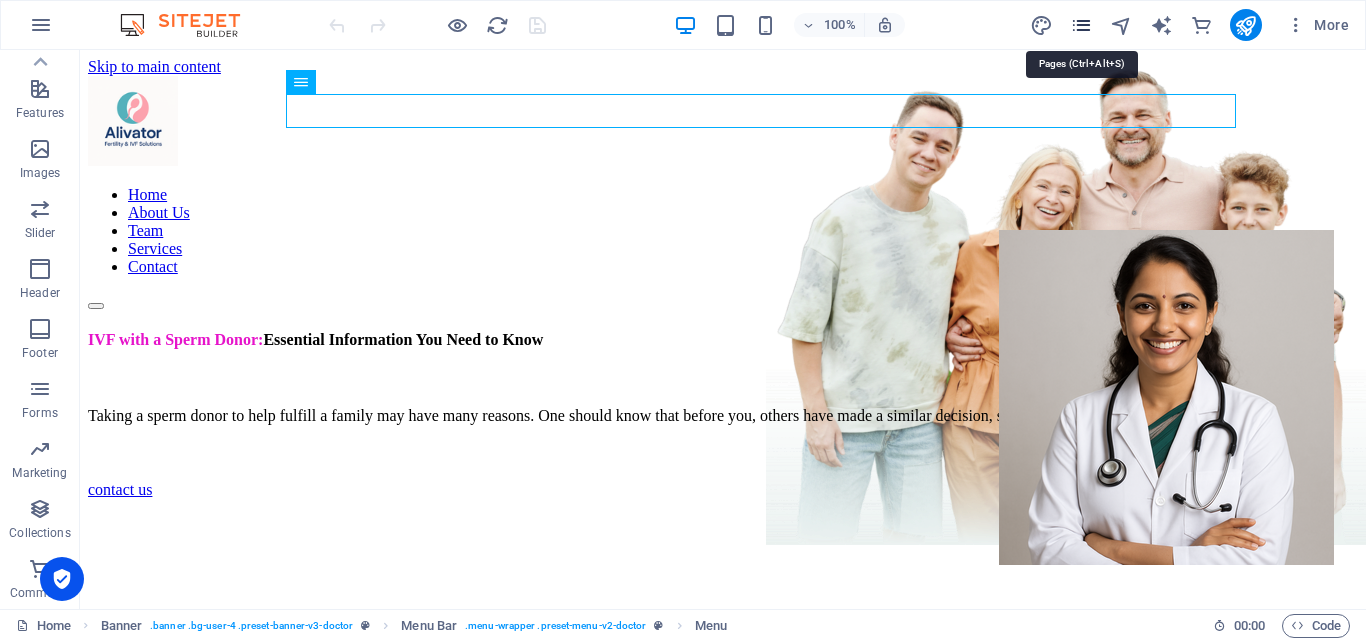 click at bounding box center (1081, 25) 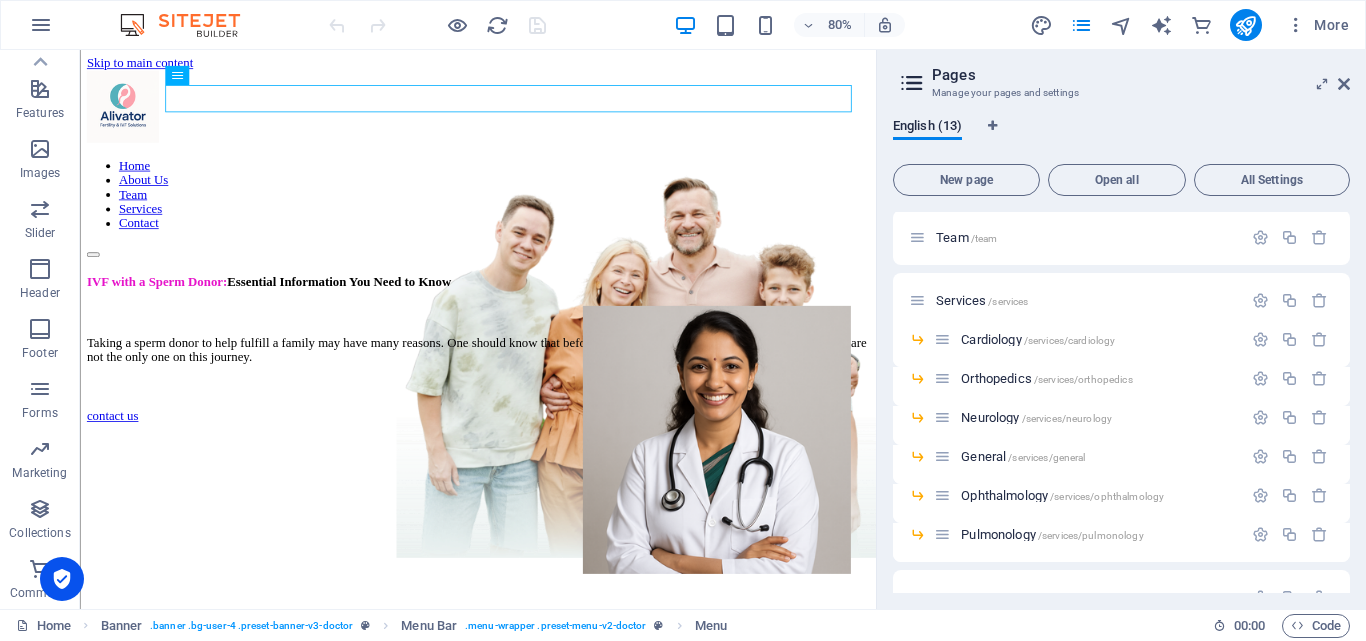 scroll, scrollTop: 28, scrollLeft: 0, axis: vertical 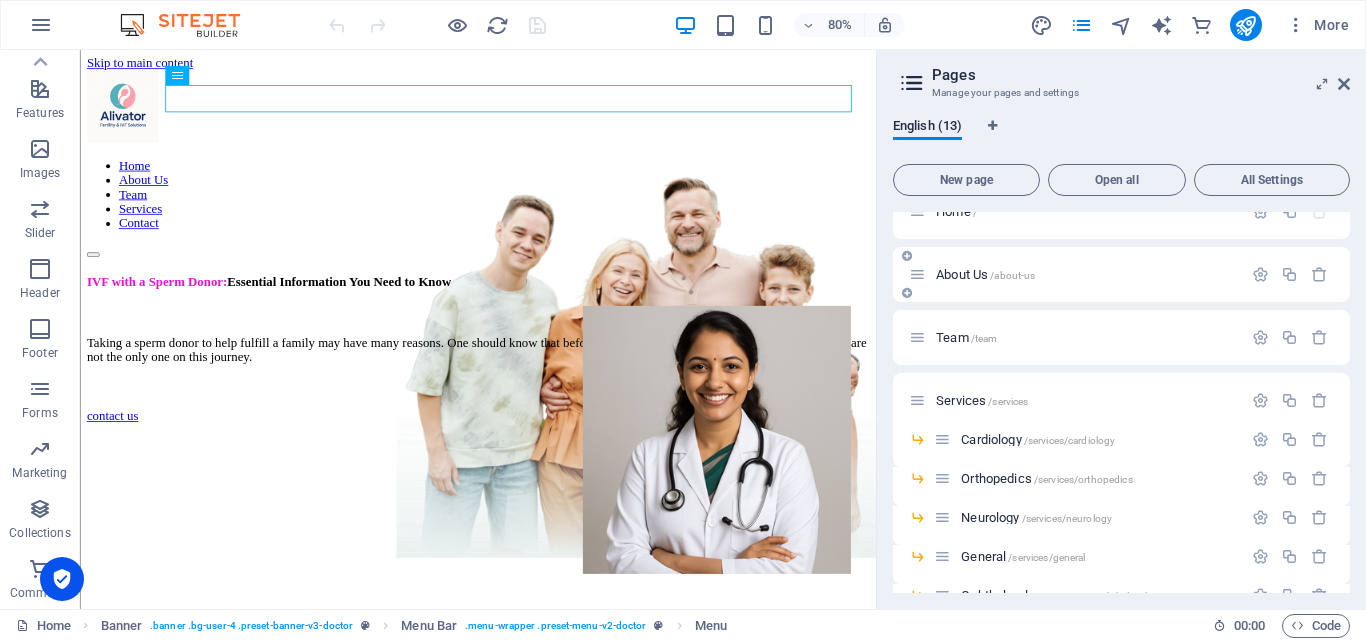 click on "About Us /about-us" at bounding box center (985, 274) 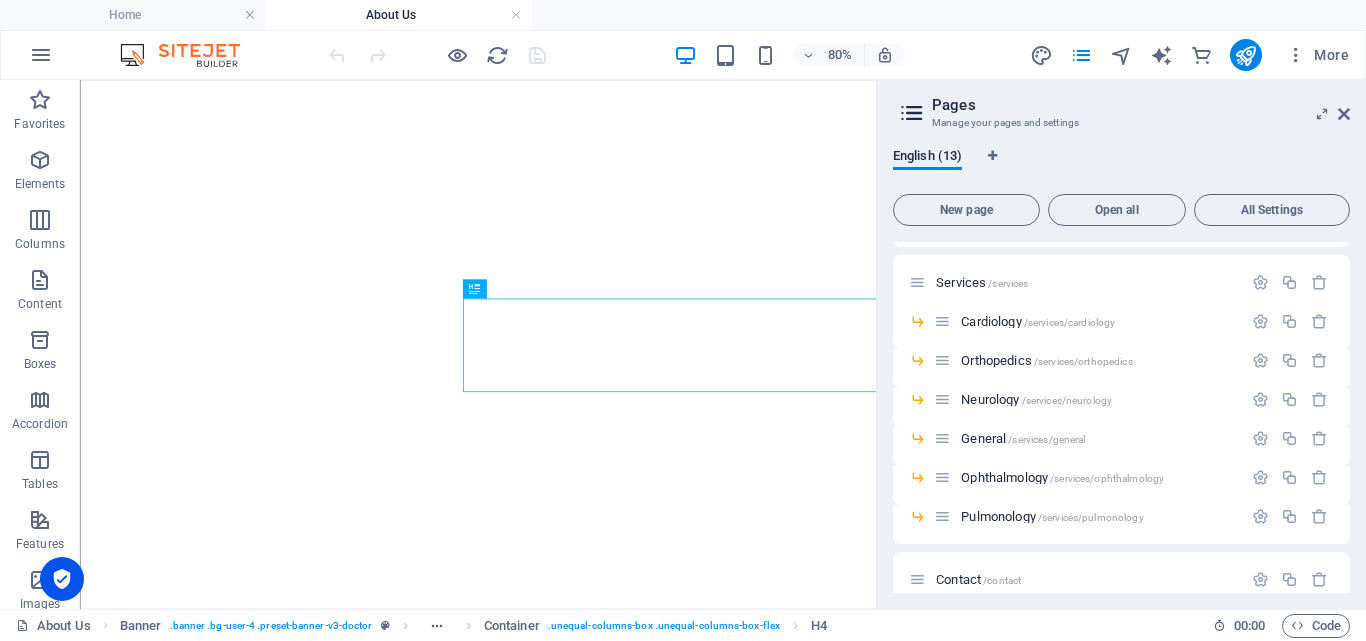 scroll, scrollTop: 320, scrollLeft: 0, axis: vertical 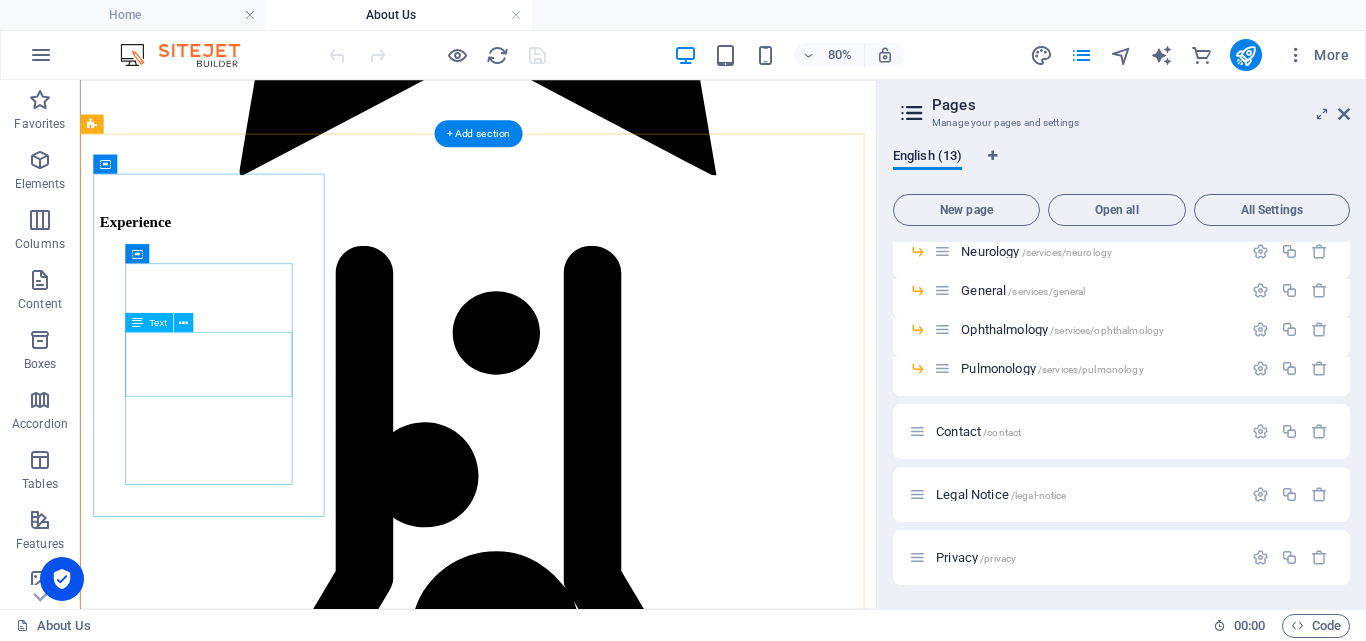 click on "Lorem ipsum dolor sit amet, consectetur adipiscing elit." at bounding box center (577, 5347) 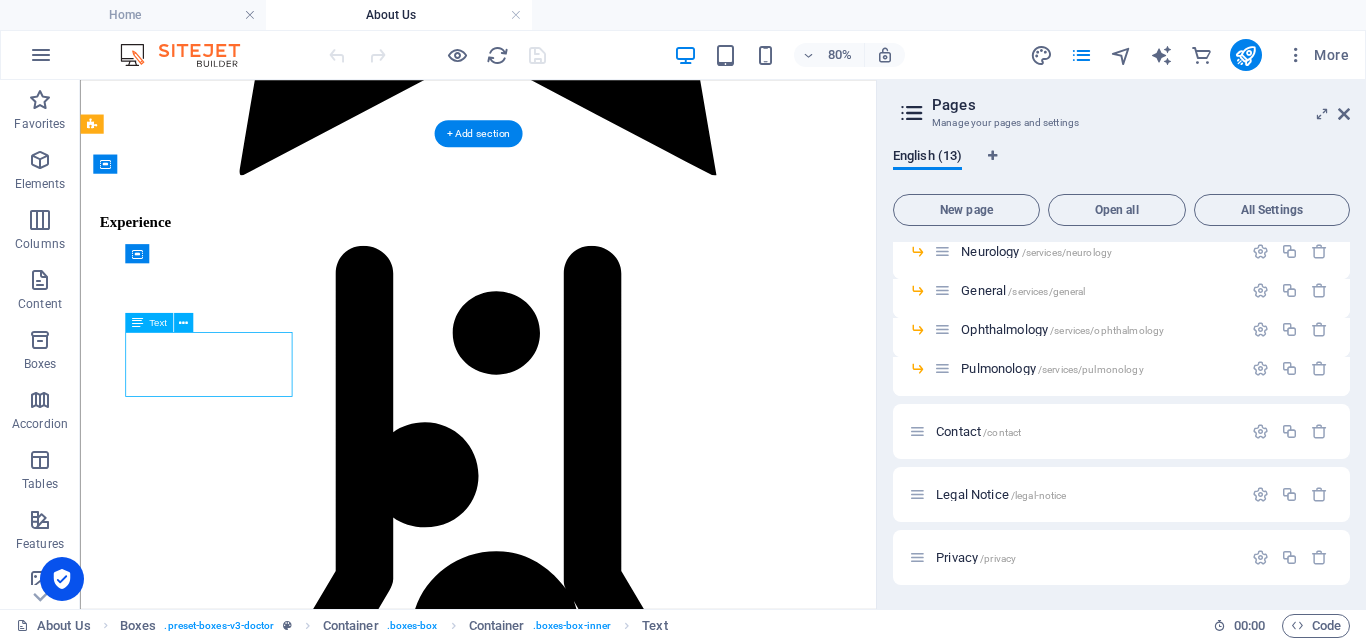 click on "Lorem ipsum dolor sit amet, consectetur adipiscing elit." at bounding box center [577, 5347] 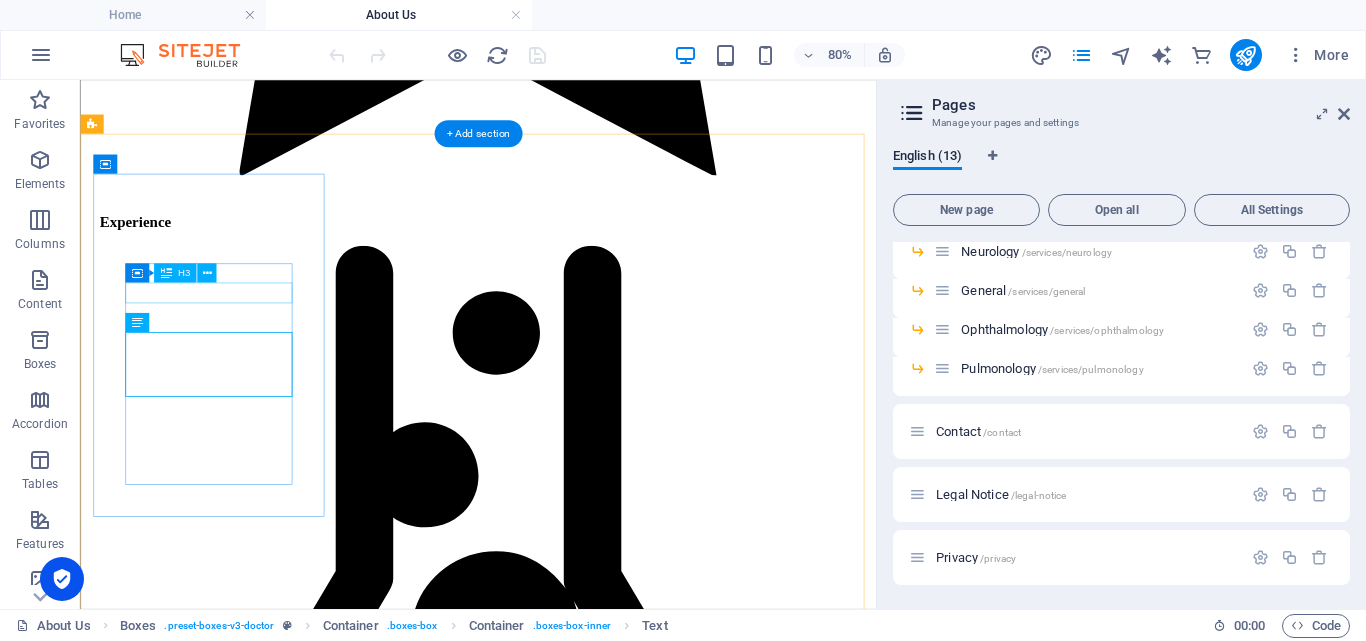 click on "Cardiology" at bounding box center (577, 5257) 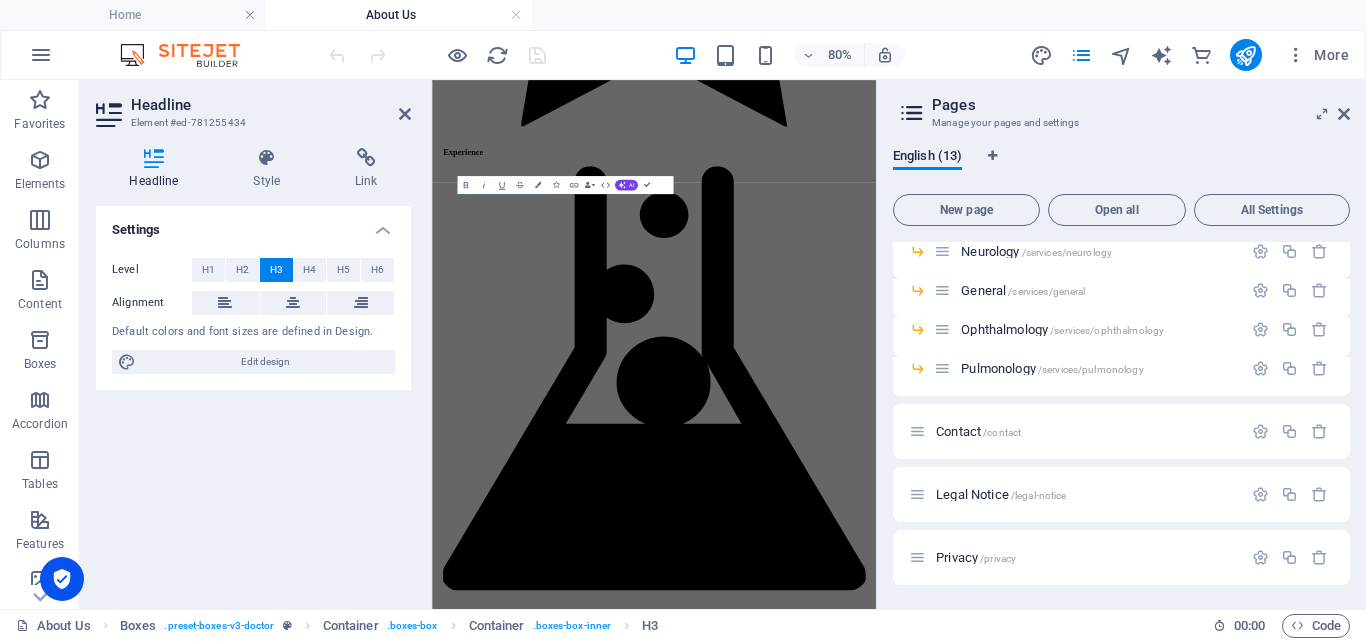 scroll, scrollTop: 3985, scrollLeft: 0, axis: vertical 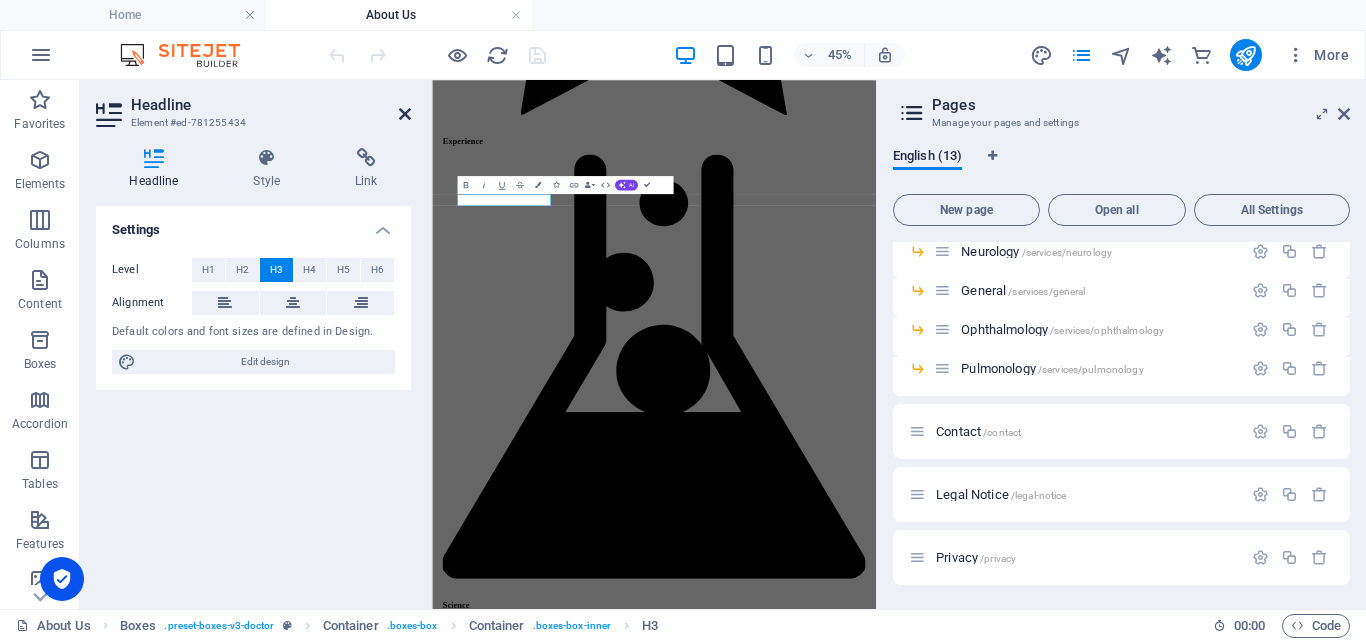 click at bounding box center [405, 114] 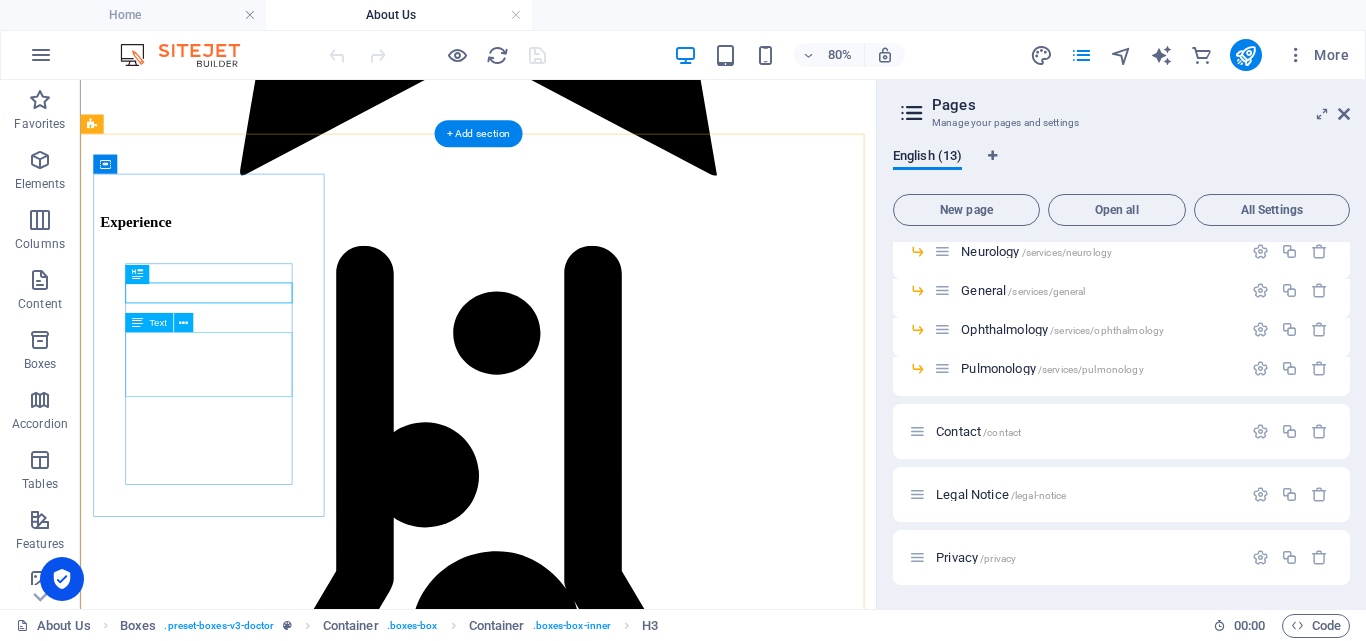 click on "Lorem ipsum dolor sit amet, consectetur adipiscing elit." at bounding box center (577, 5347) 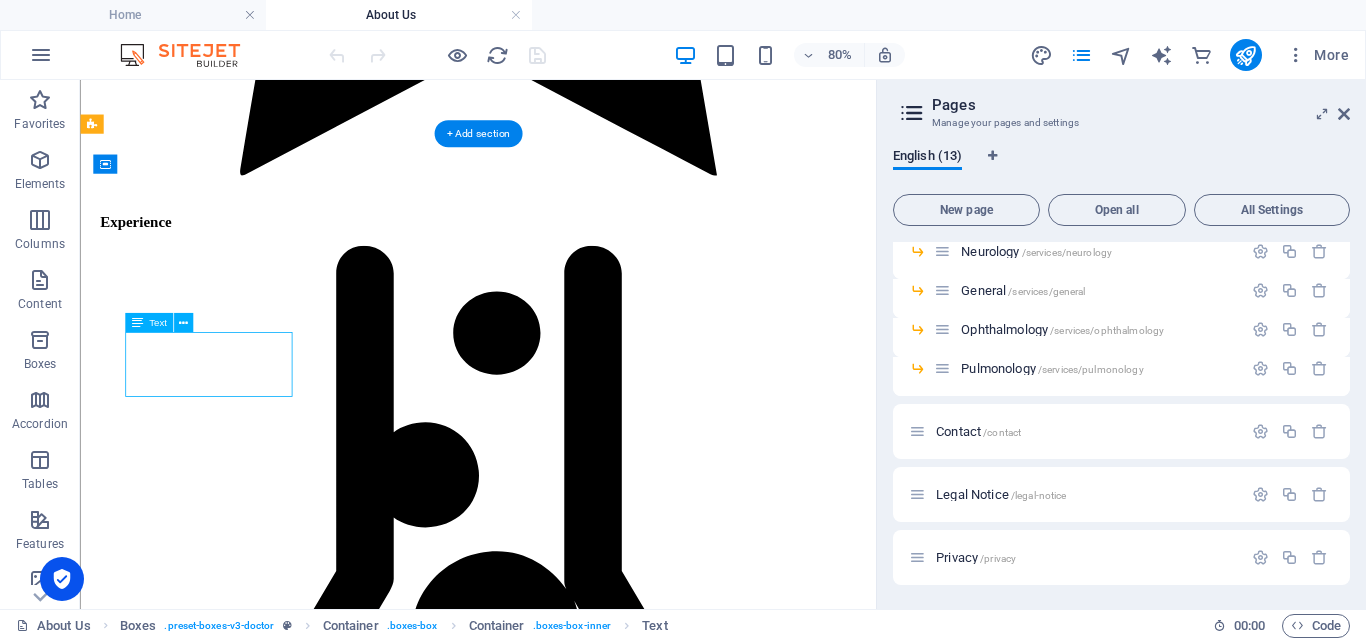 click on "Lorem ipsum dolor sit amet, consectetur adipiscing elit." at bounding box center (577, 5347) 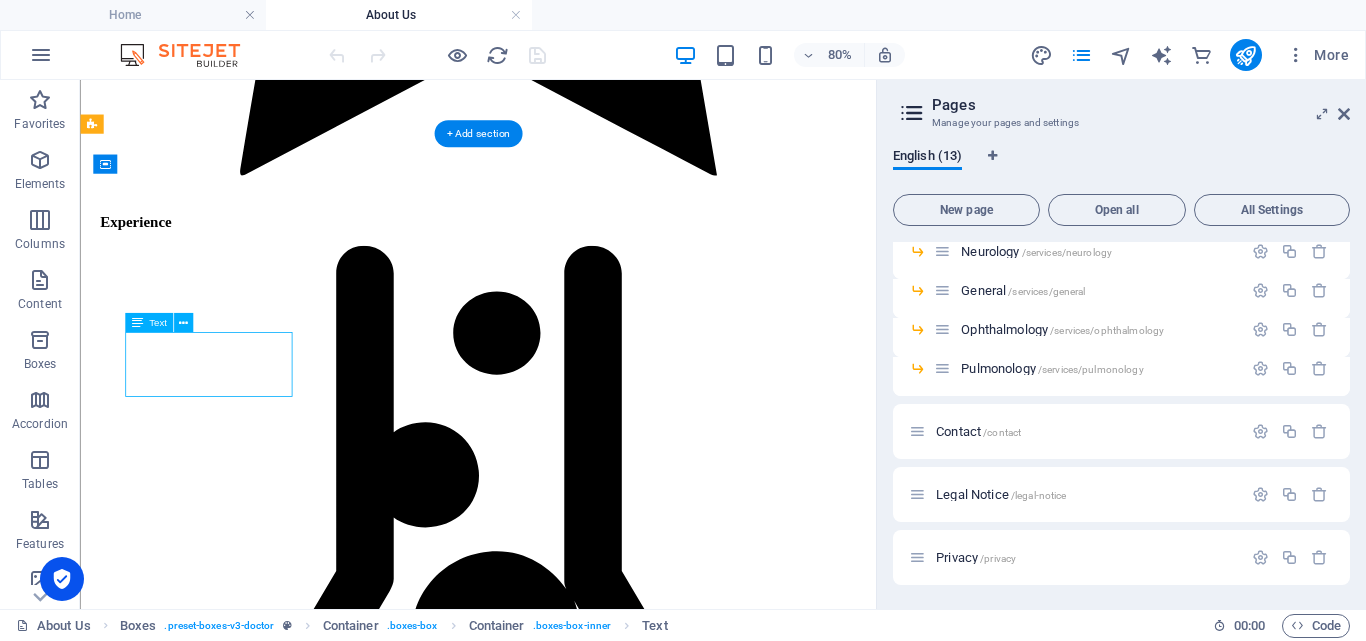 click on "Lorem ipsum dolor sit amet, consectetur adipiscing elit." at bounding box center [577, 5347] 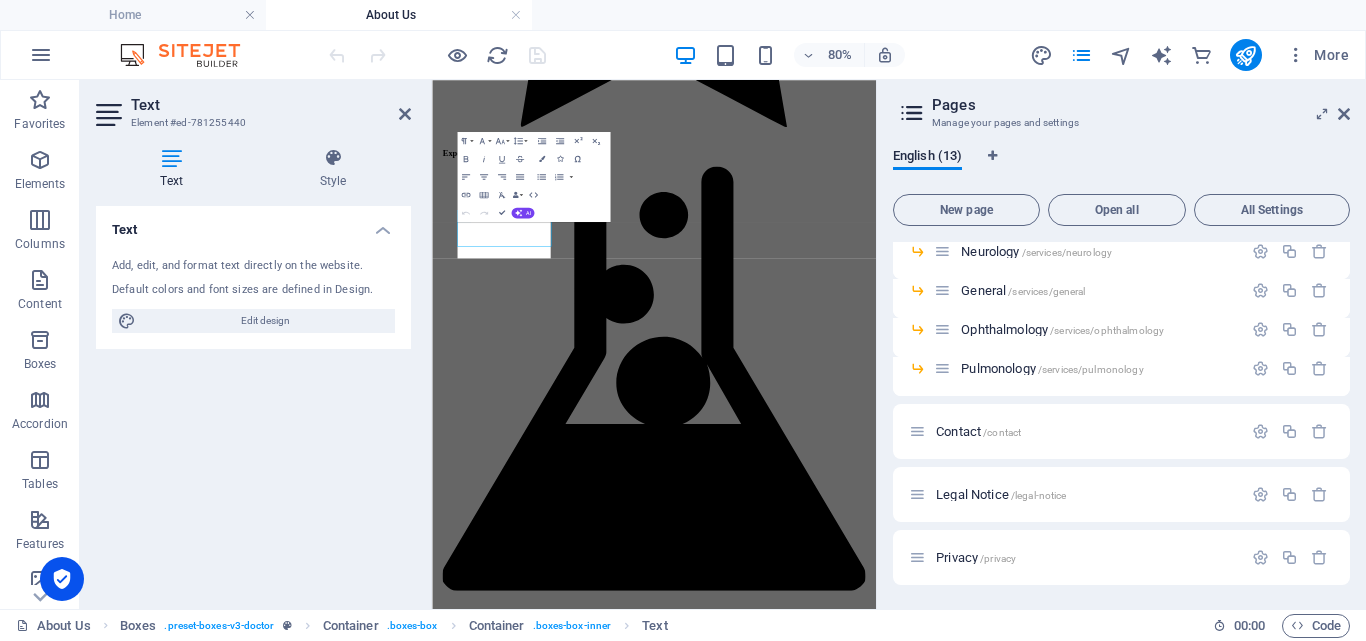 scroll, scrollTop: 3985, scrollLeft: 0, axis: vertical 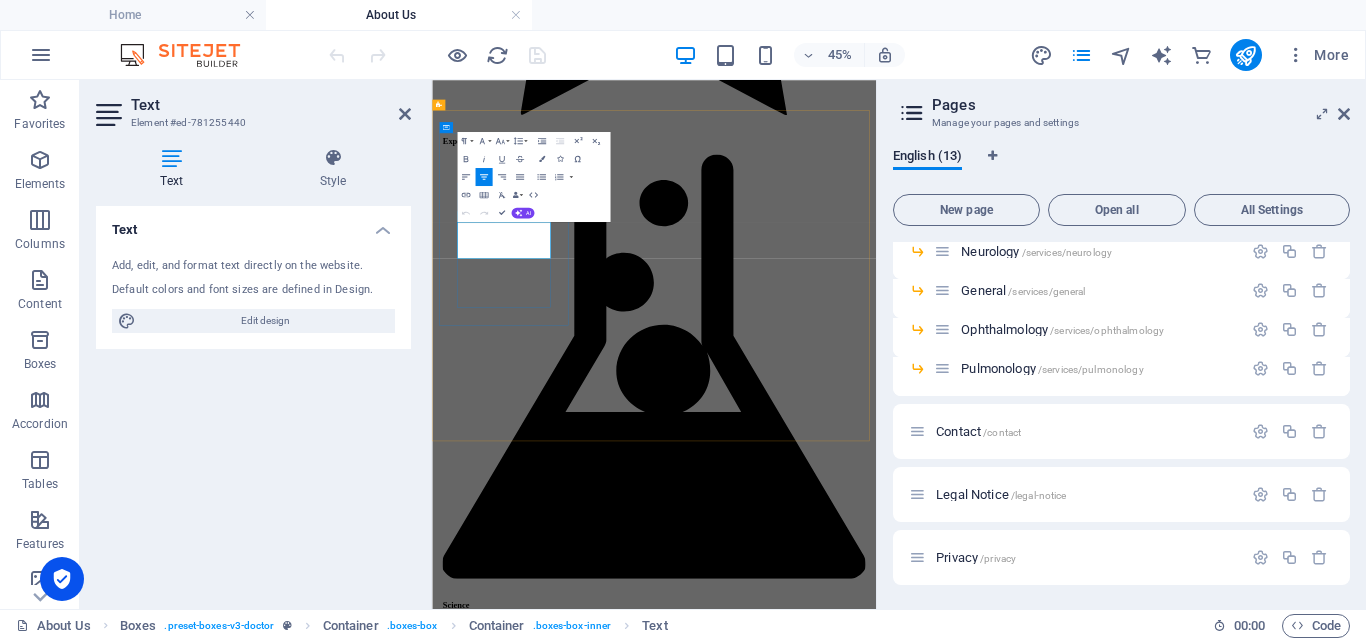 click on "Lorem ipsum dolor sit amet, consectetur adipiscing elit." at bounding box center [925, 5283] 